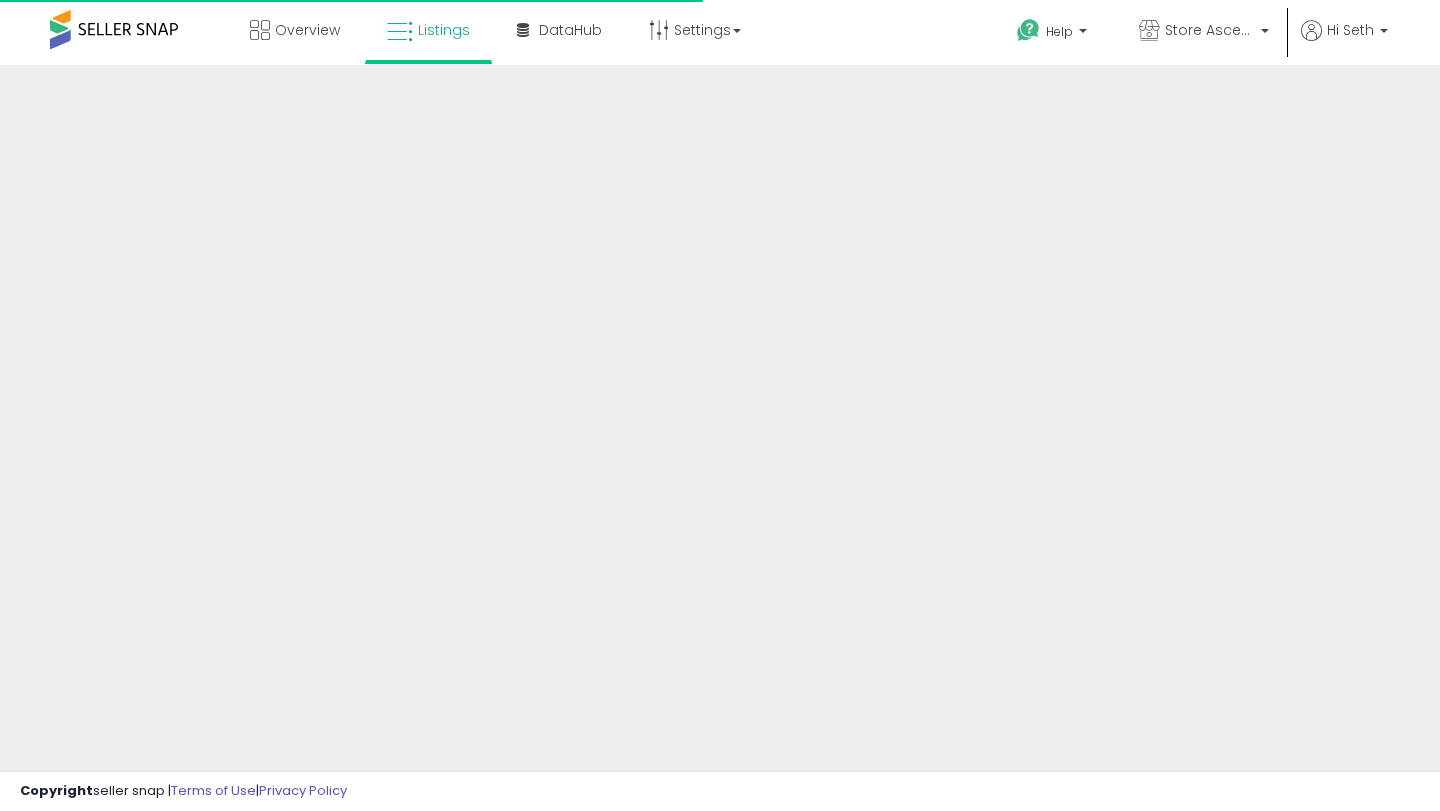 scroll, scrollTop: 0, scrollLeft: 0, axis: both 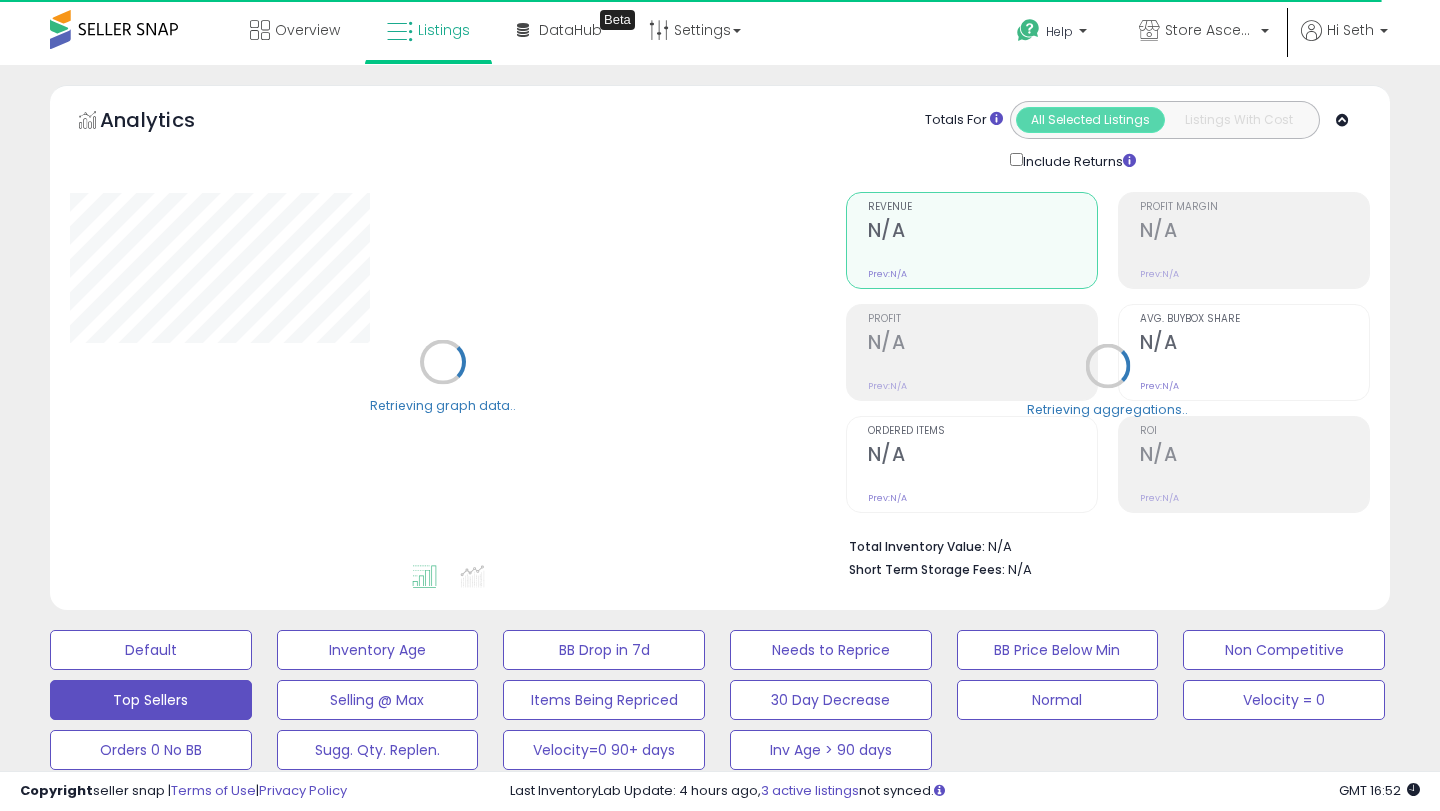 select on "**" 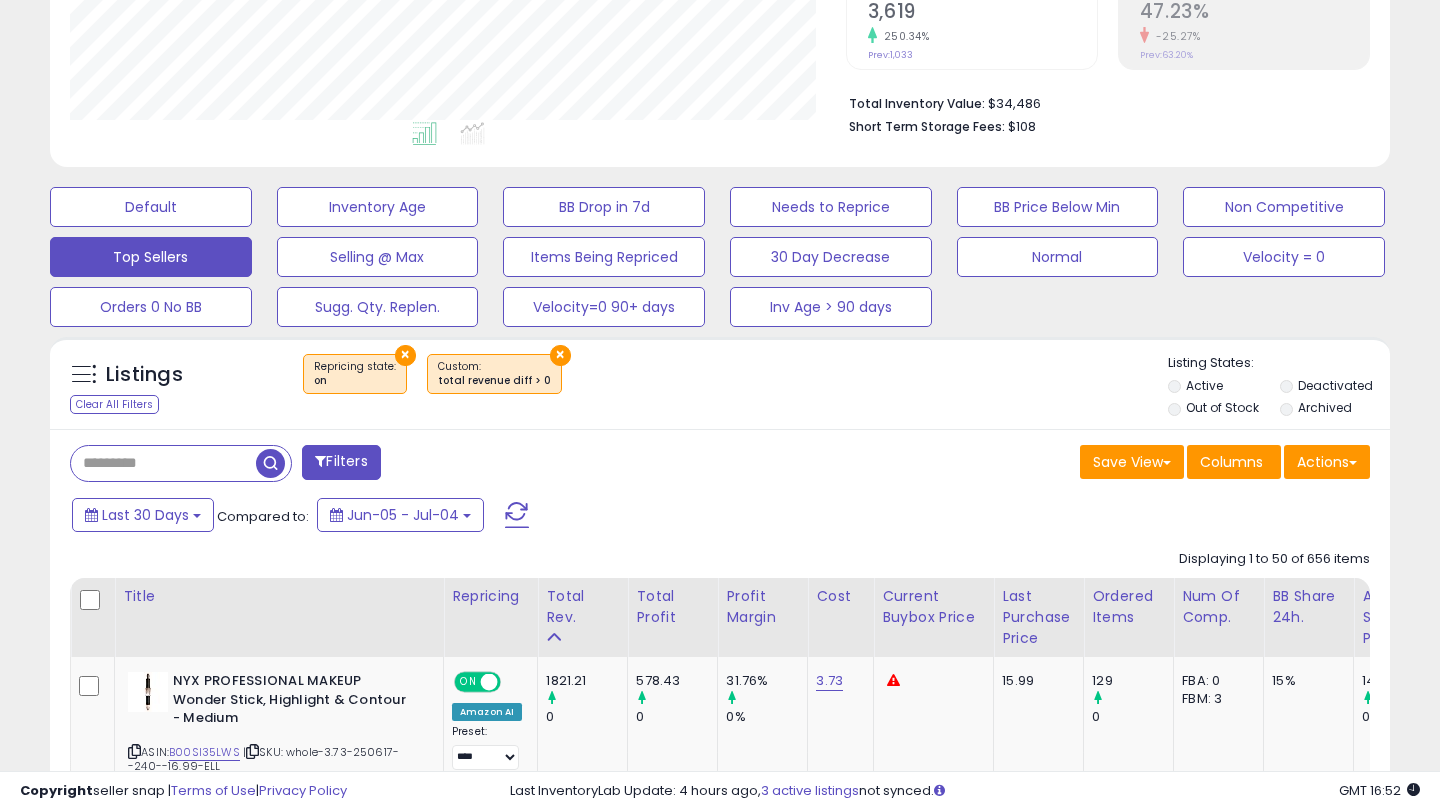 scroll, scrollTop: 657, scrollLeft: 0, axis: vertical 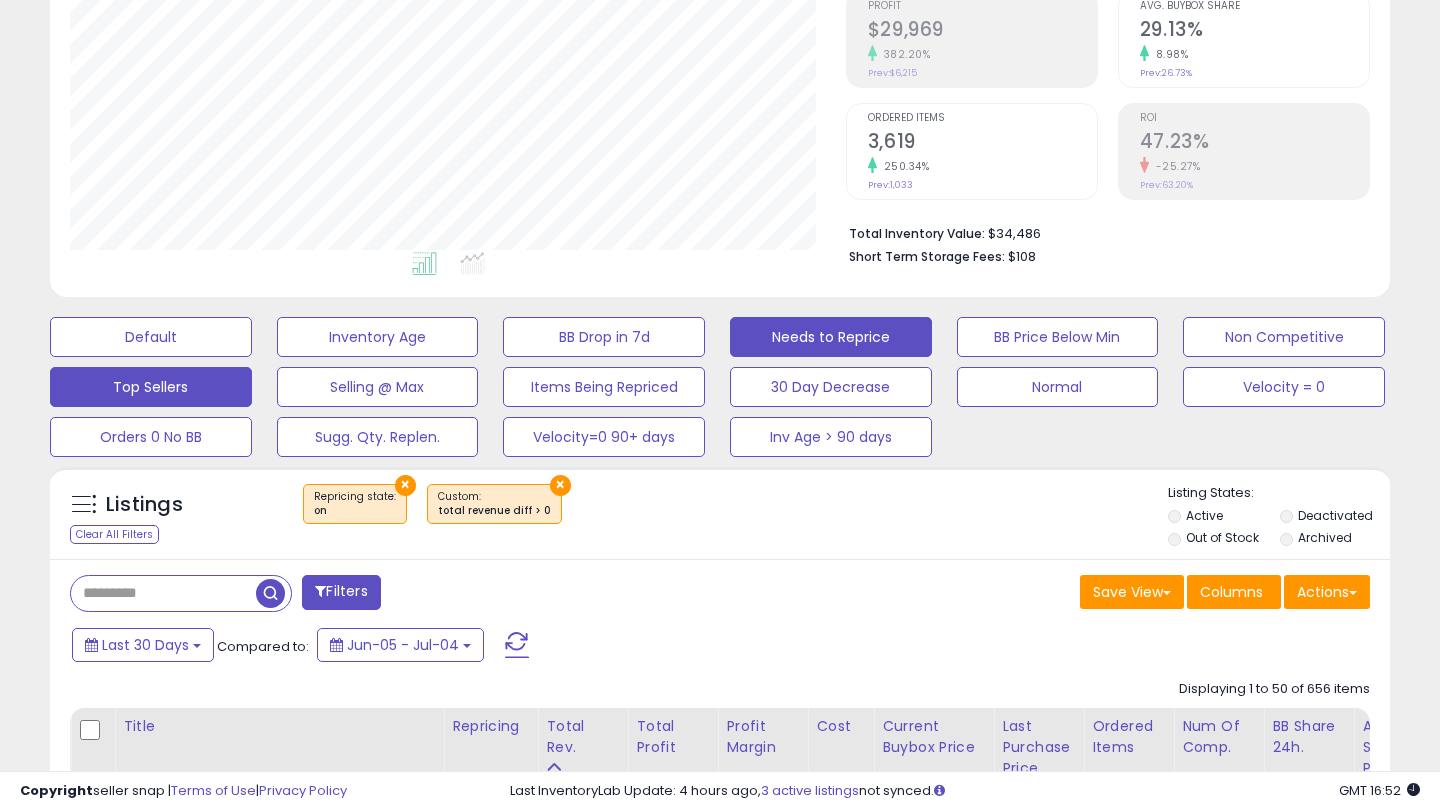 click on "Needs to Reprice" at bounding box center (151, 337) 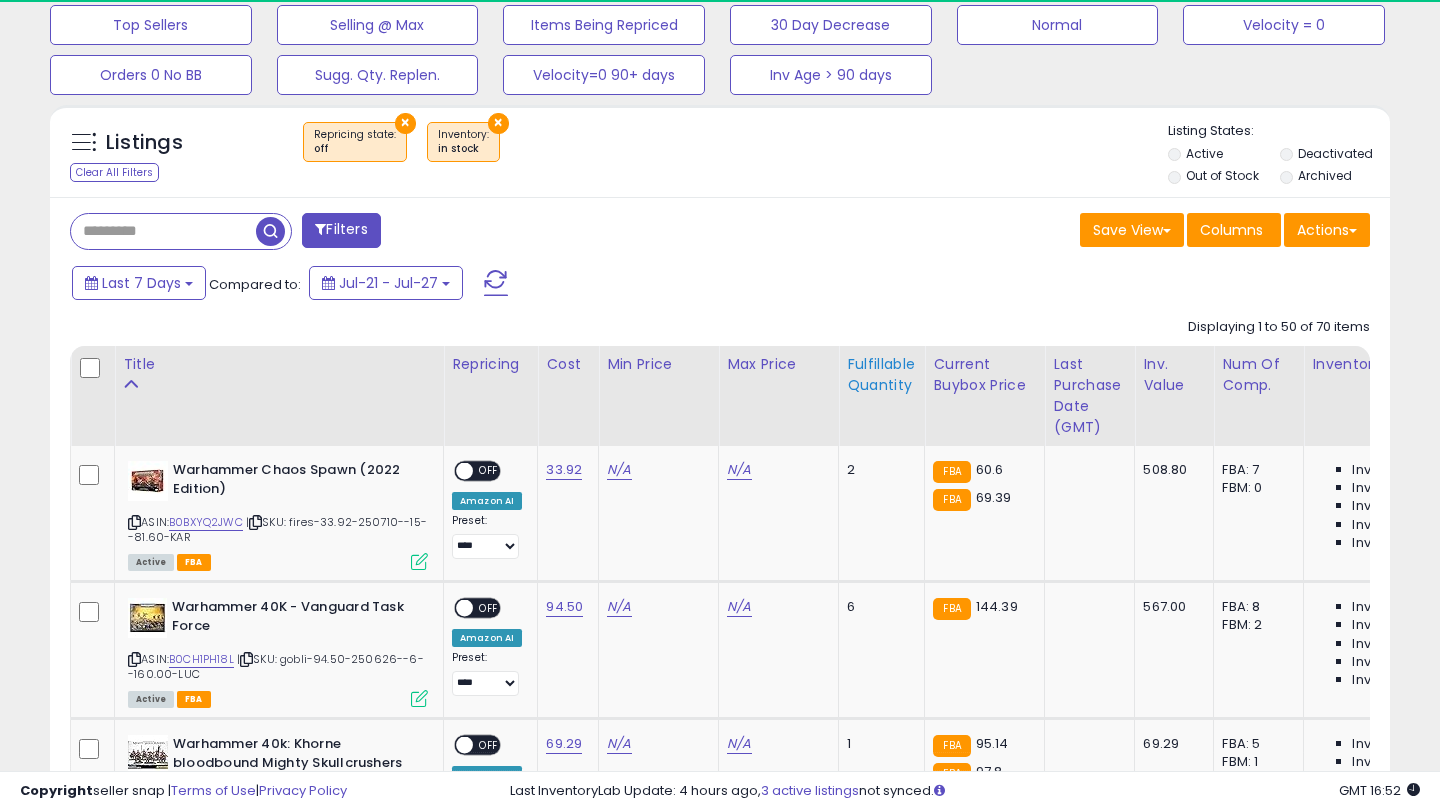 scroll, scrollTop: 699, scrollLeft: 0, axis: vertical 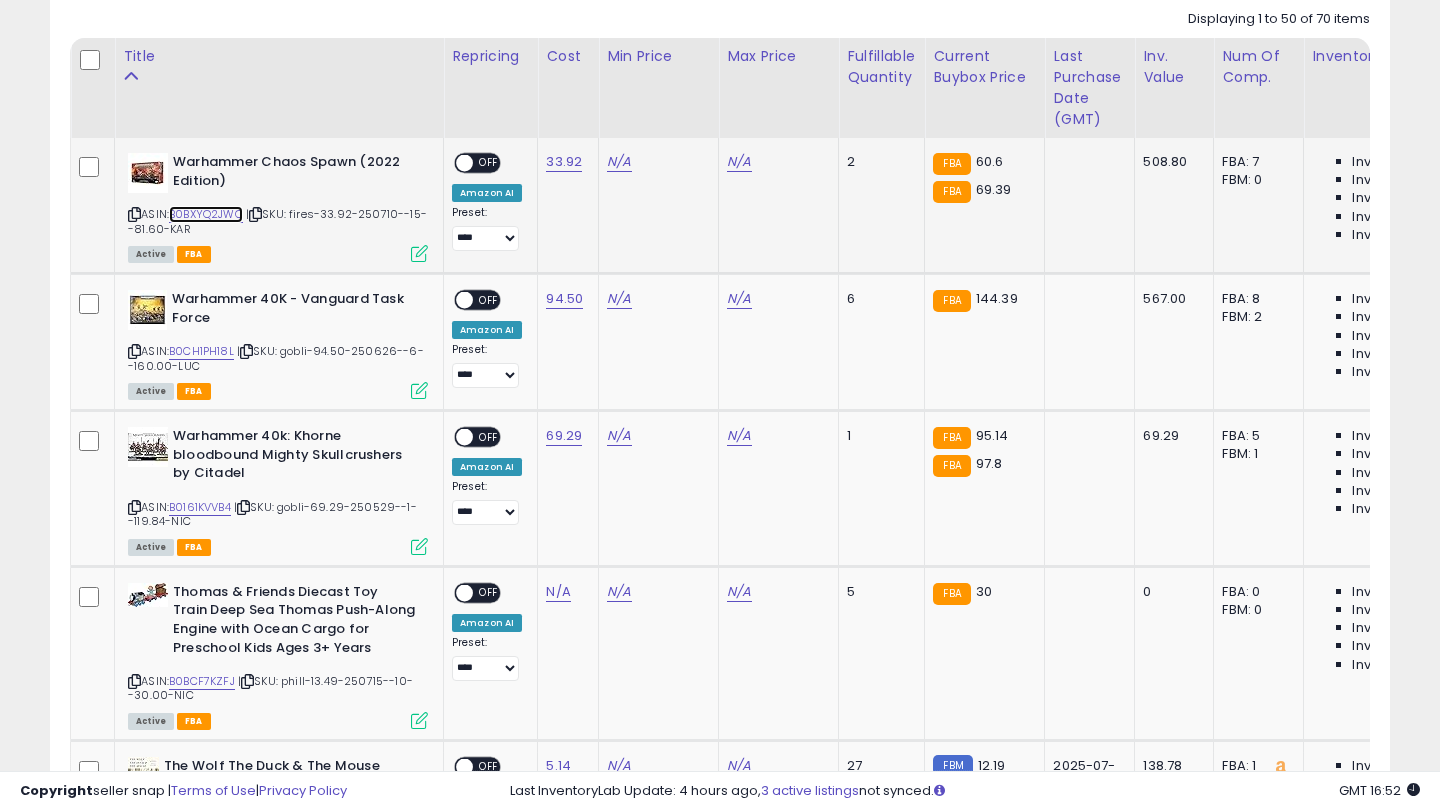 click on "B0BXYQ2JWC" at bounding box center [206, 214] 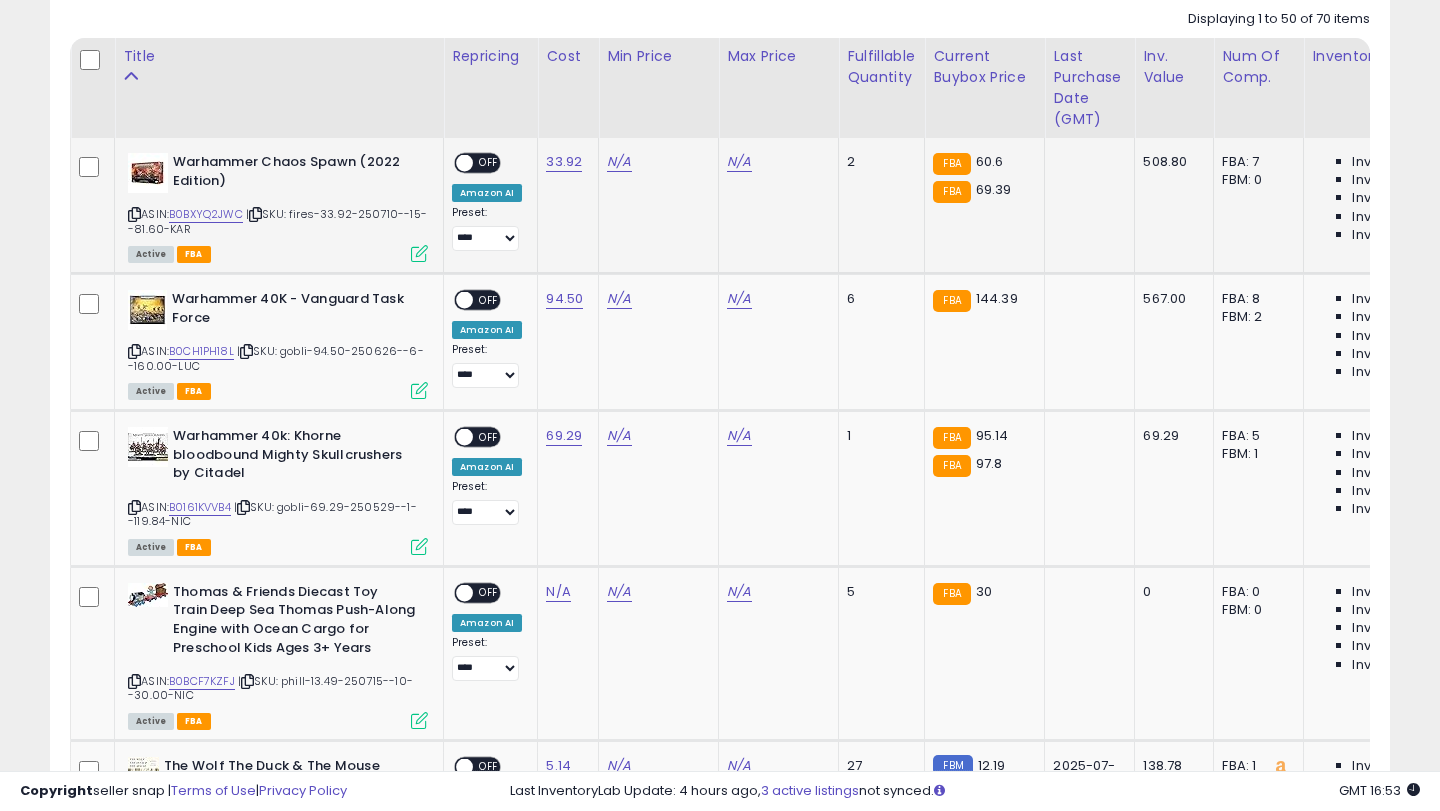 click on "N/A" at bounding box center (655, 162) 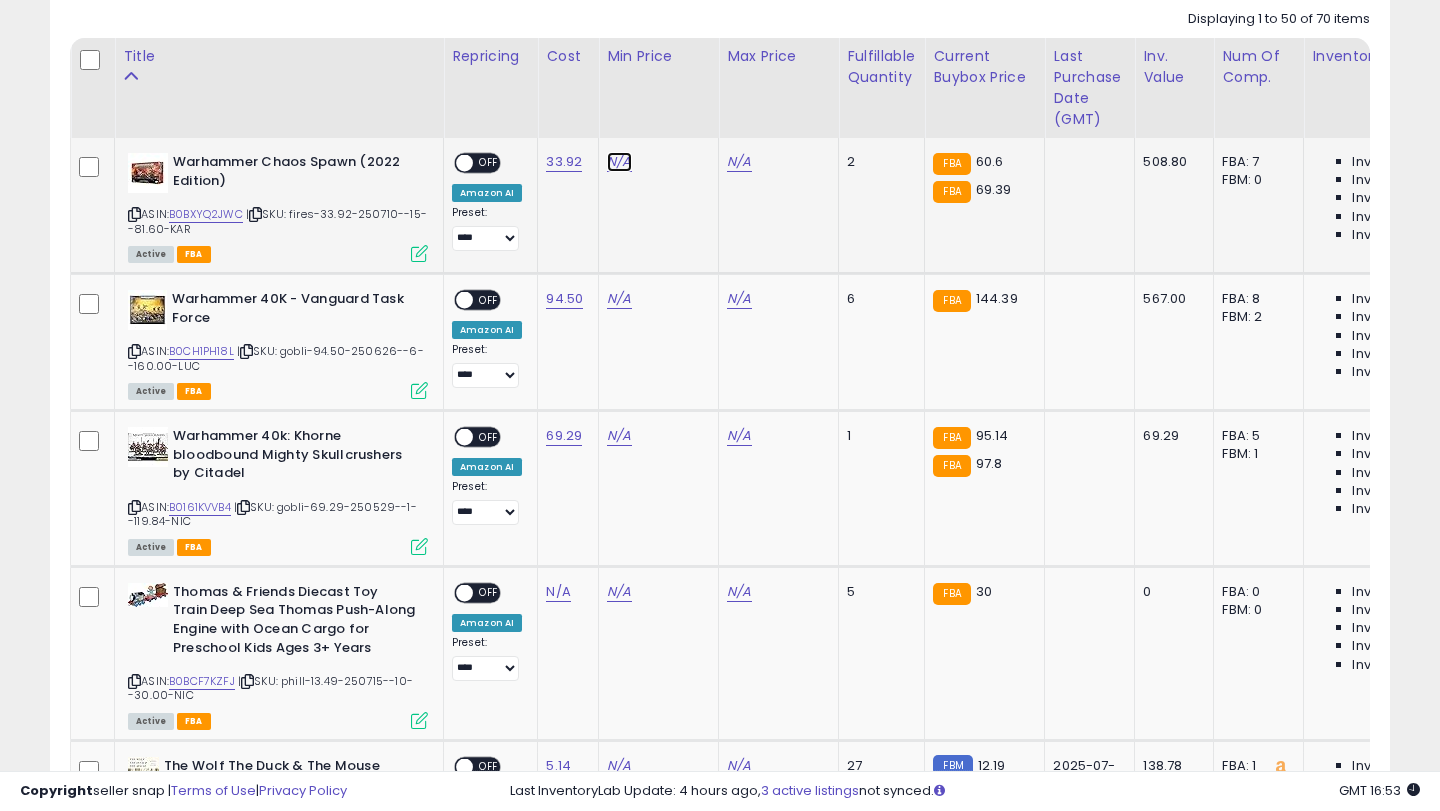 click on "N/A" at bounding box center [619, 162] 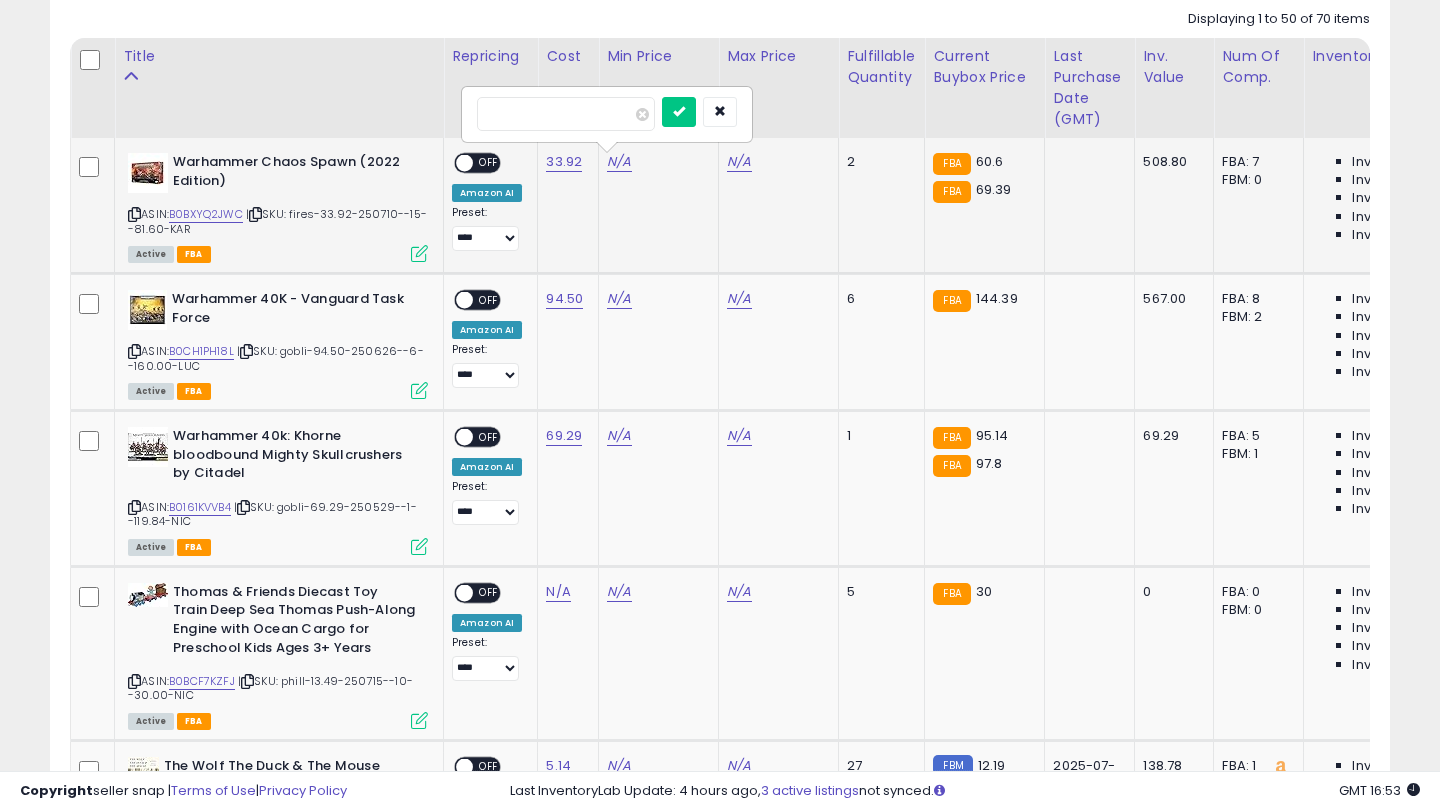 type on "**" 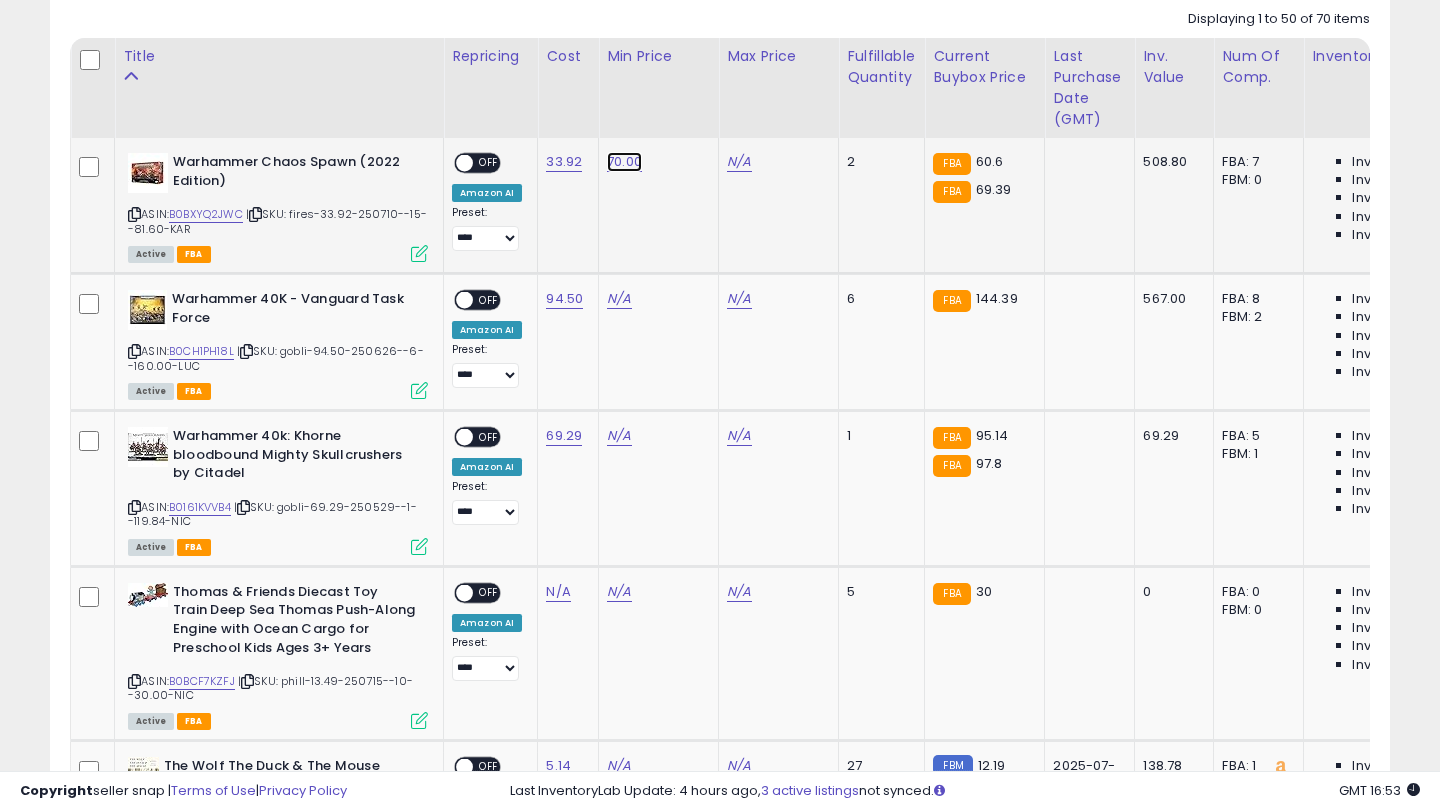click on "70.00" at bounding box center (624, 162) 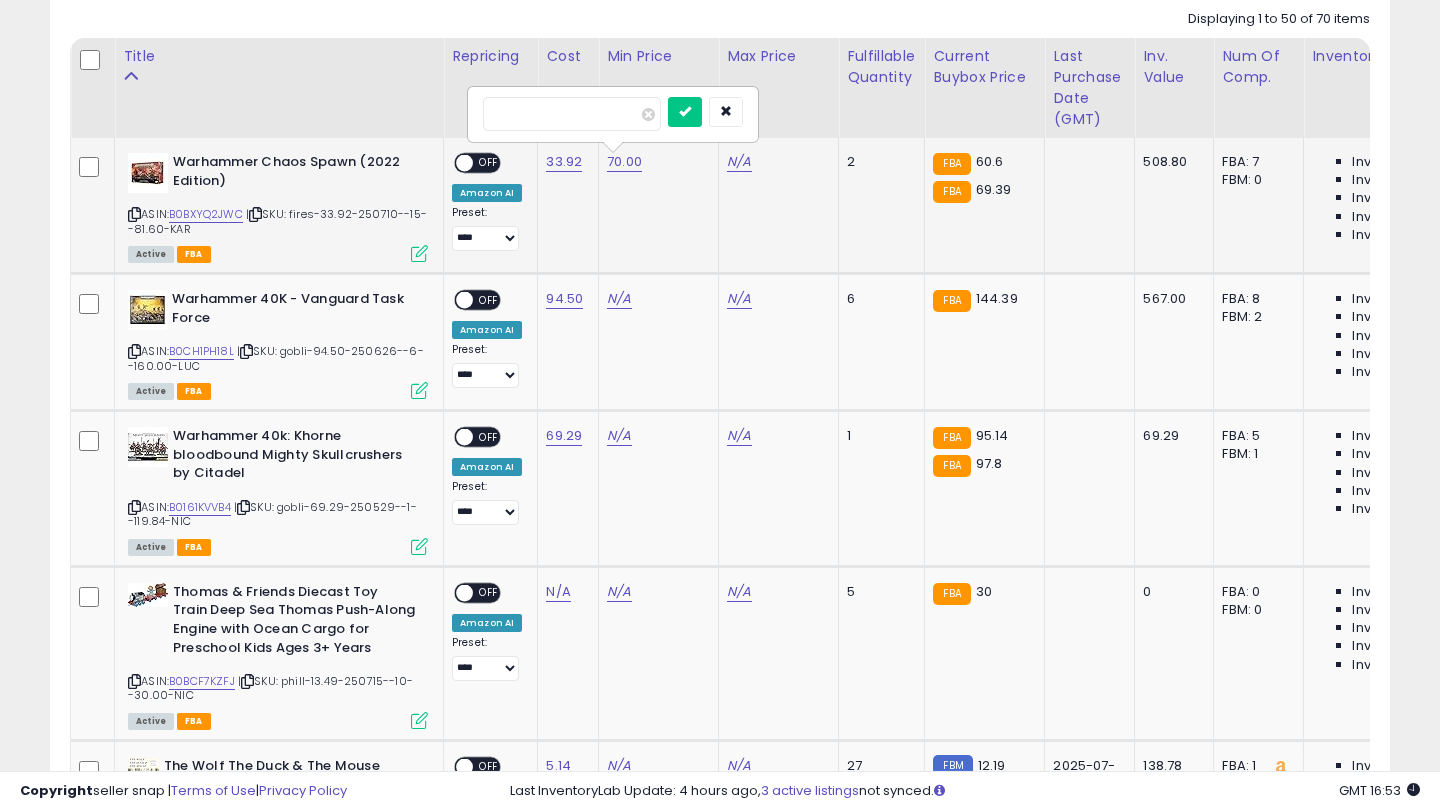 type on "**" 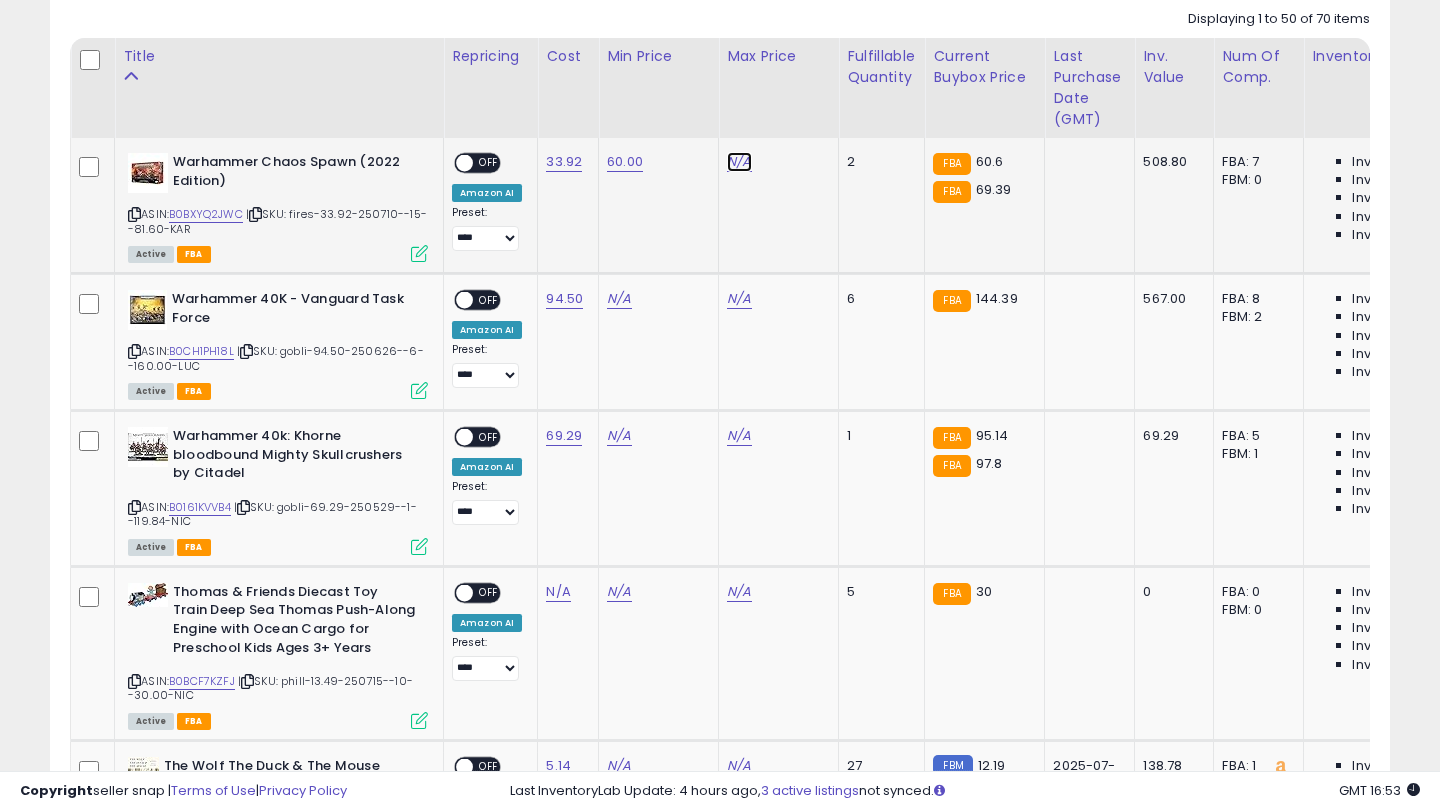 click on "N/A" at bounding box center [739, 162] 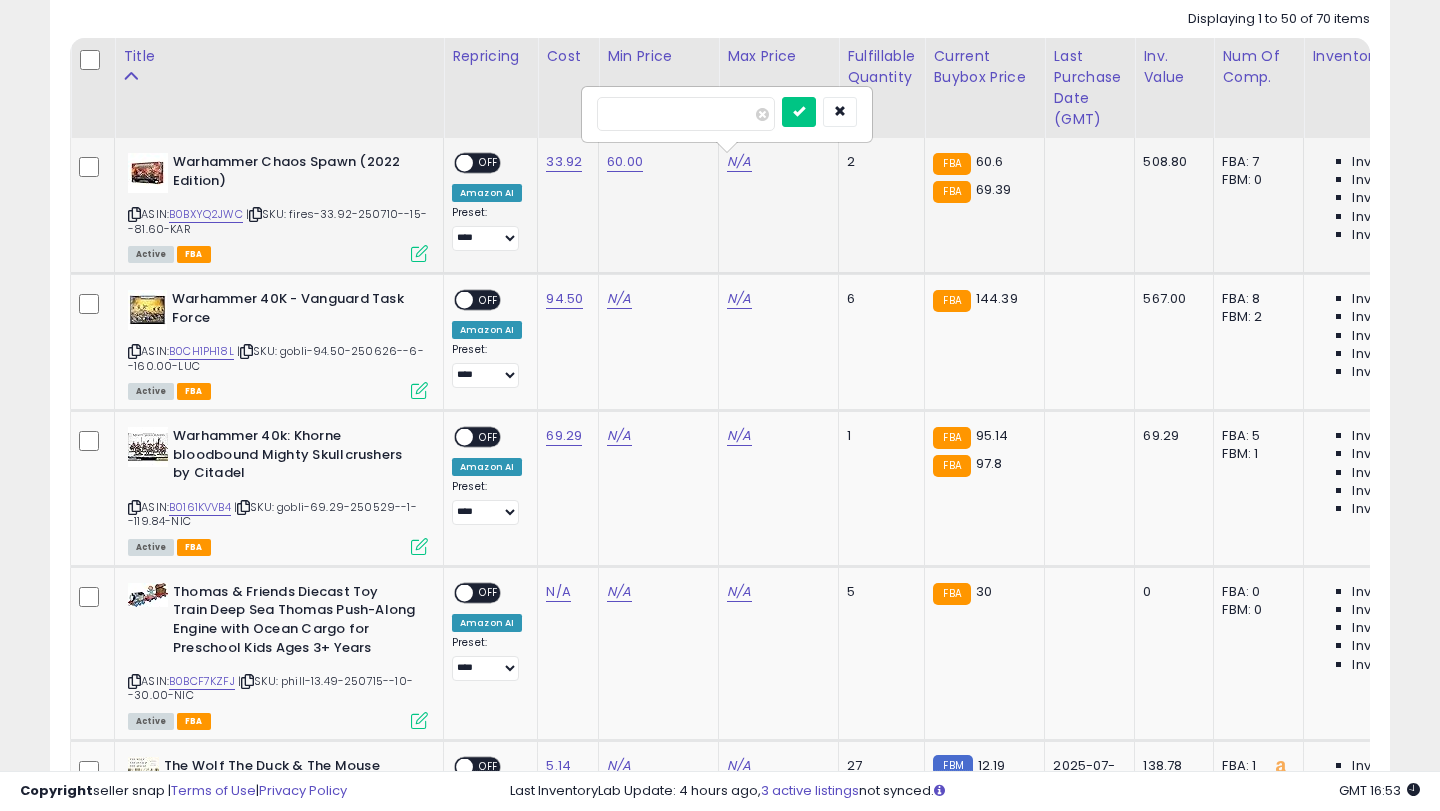 type on "**" 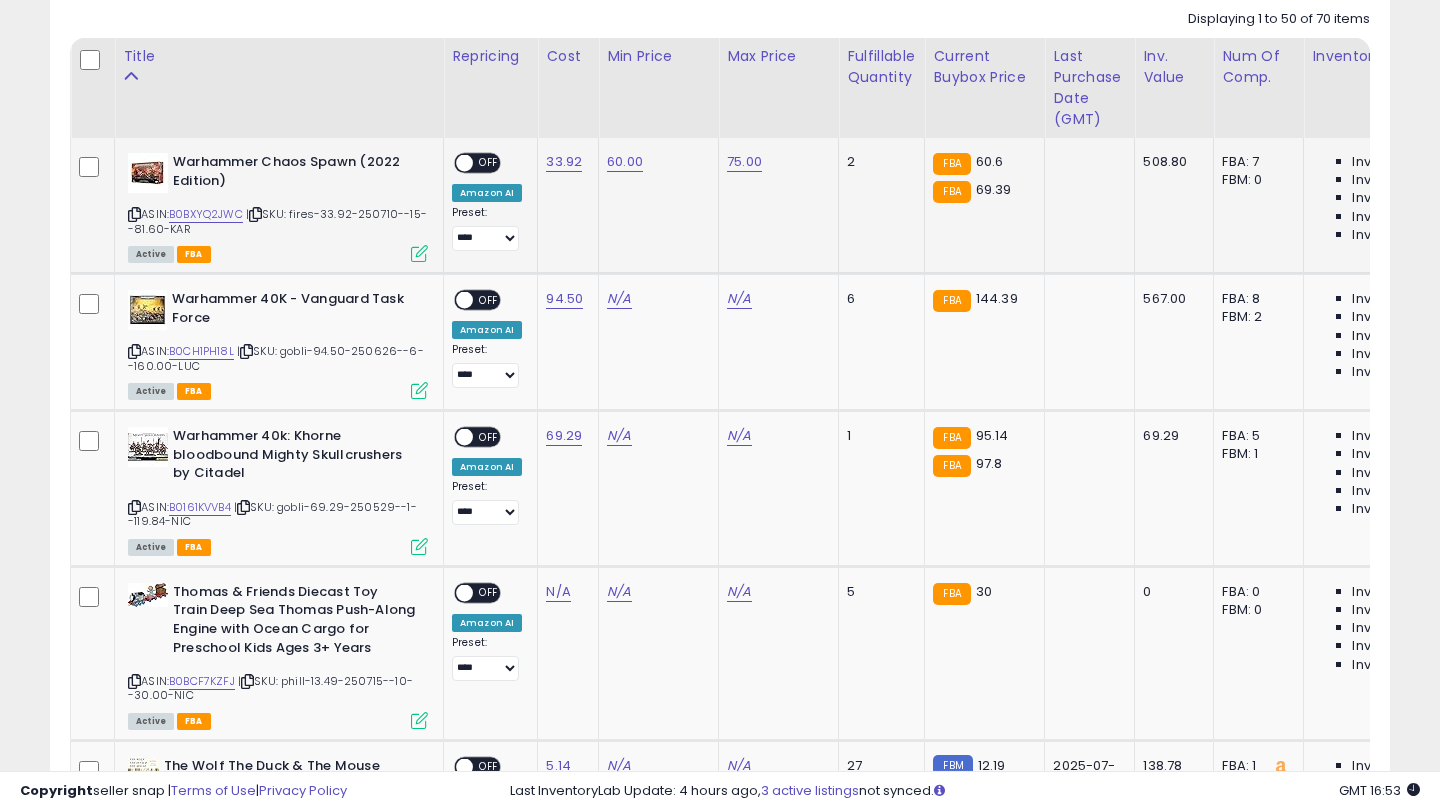 click on "OFF" at bounding box center (489, 163) 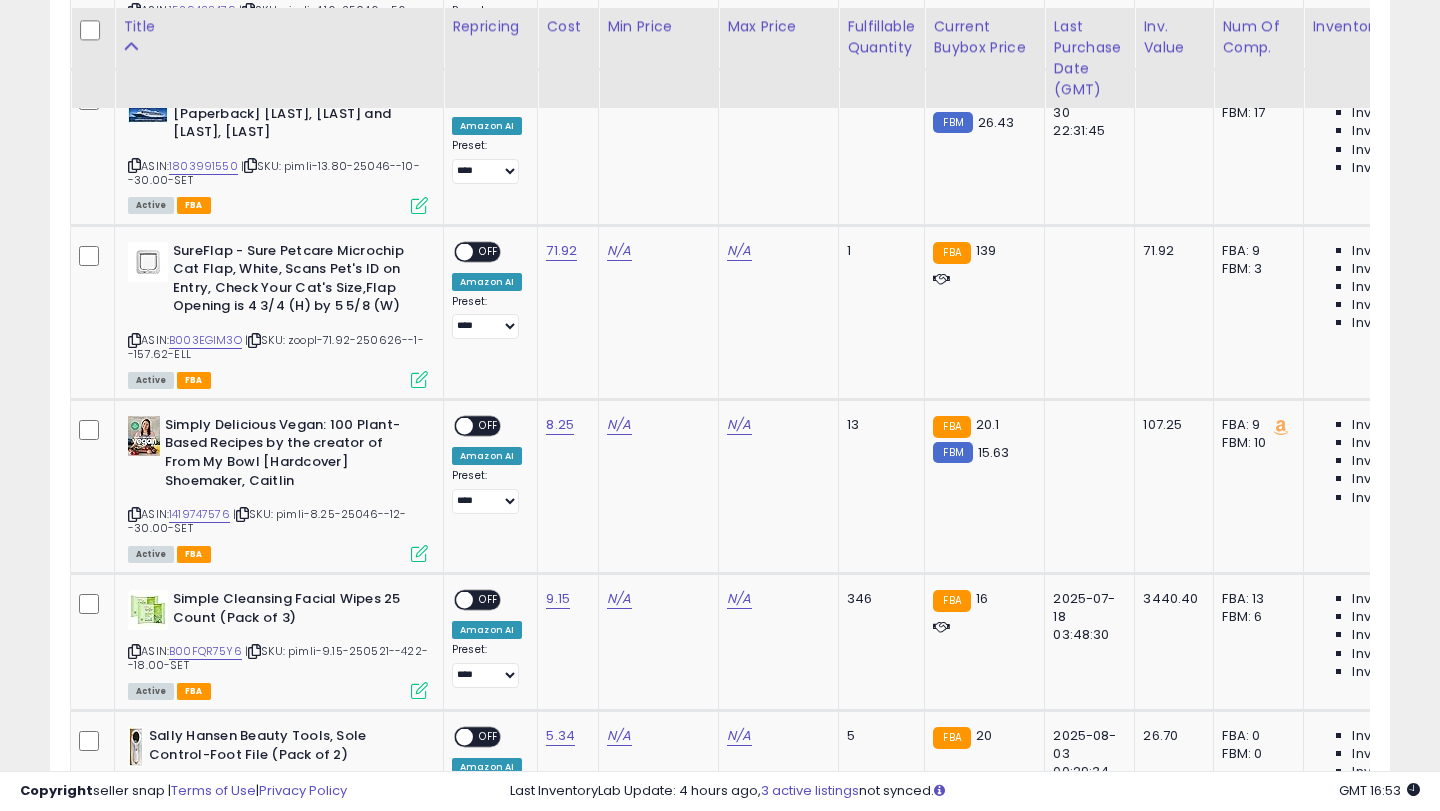 scroll, scrollTop: 2074, scrollLeft: 0, axis: vertical 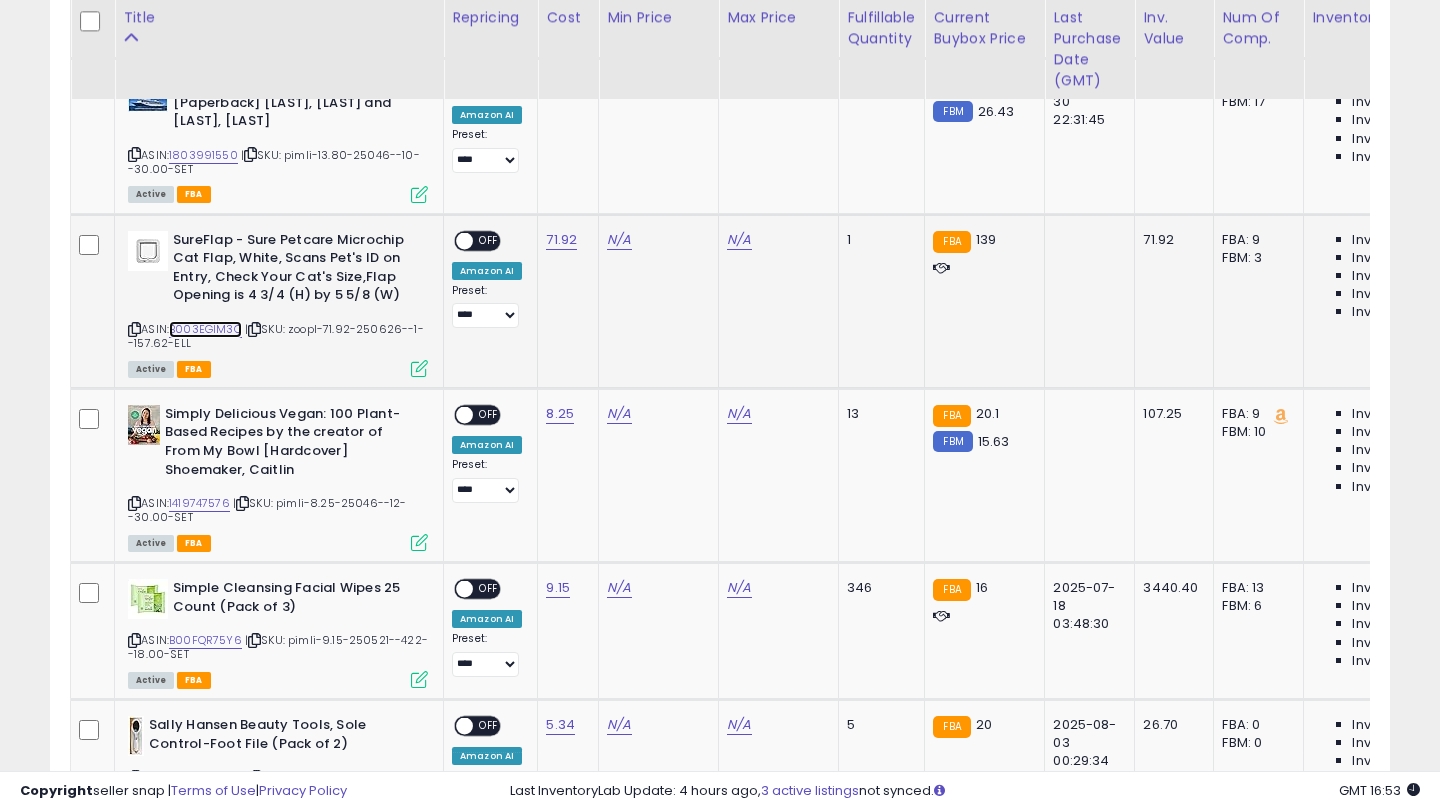 click on "B003EGIM3O" at bounding box center [205, 329] 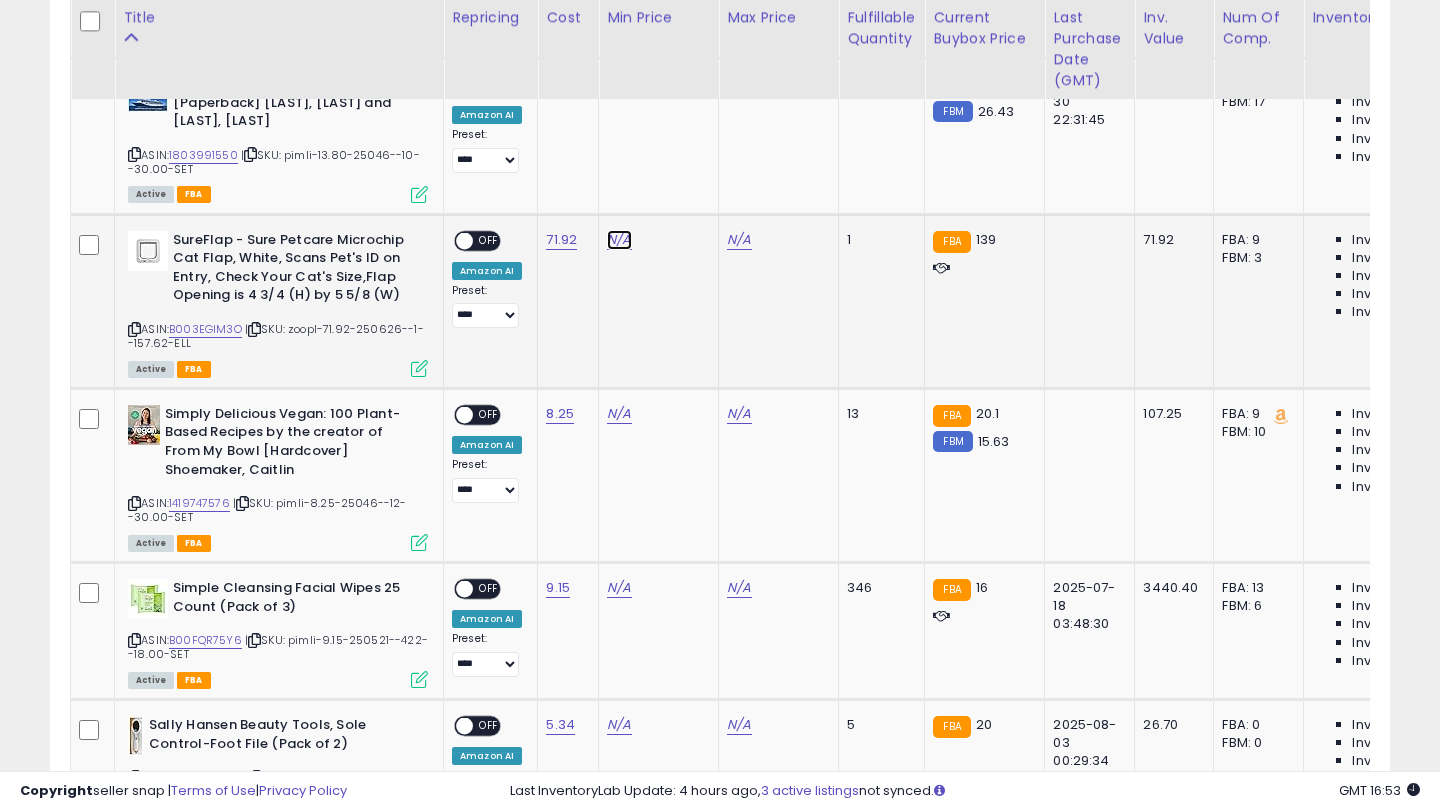 click on "N/A" at bounding box center (619, -792) 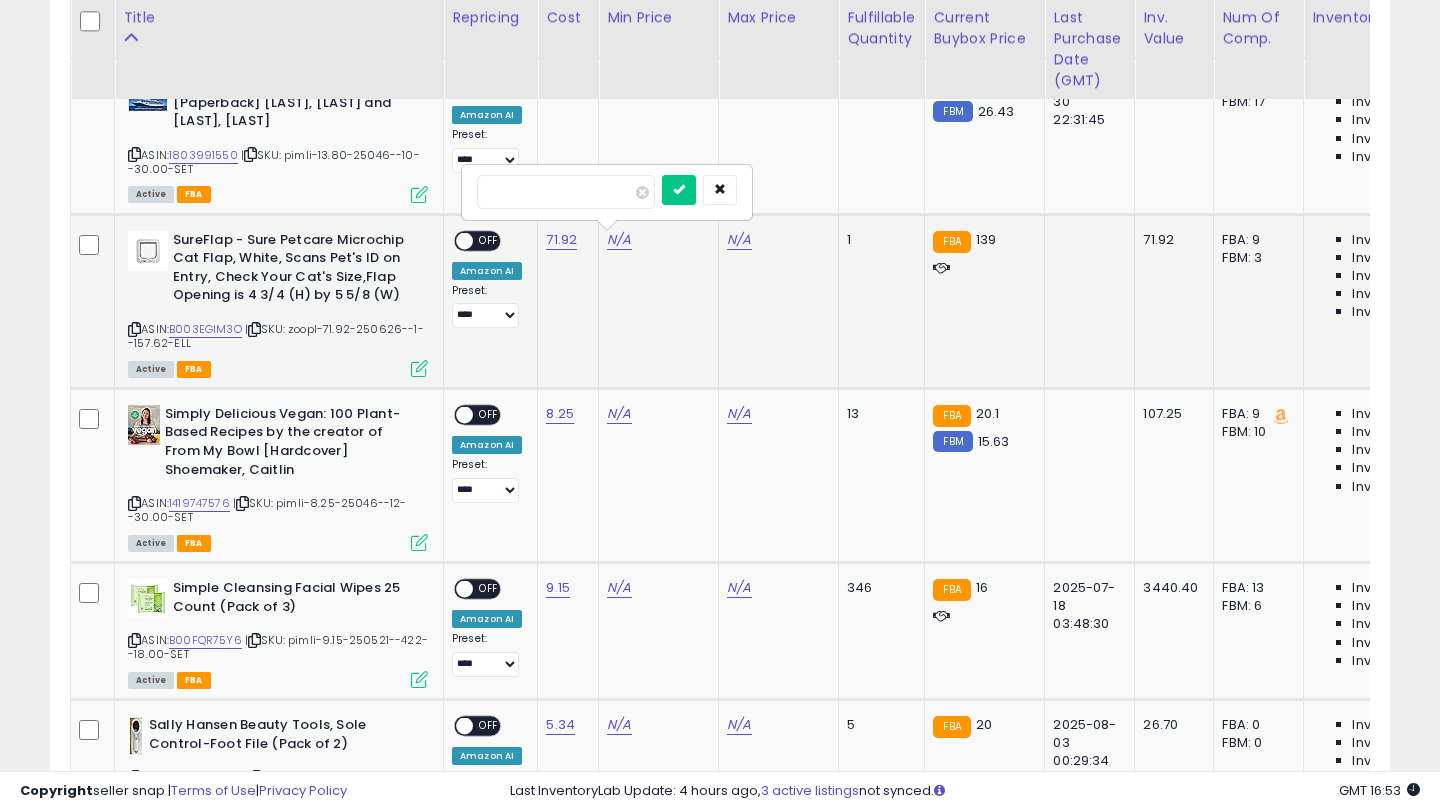 type on "***" 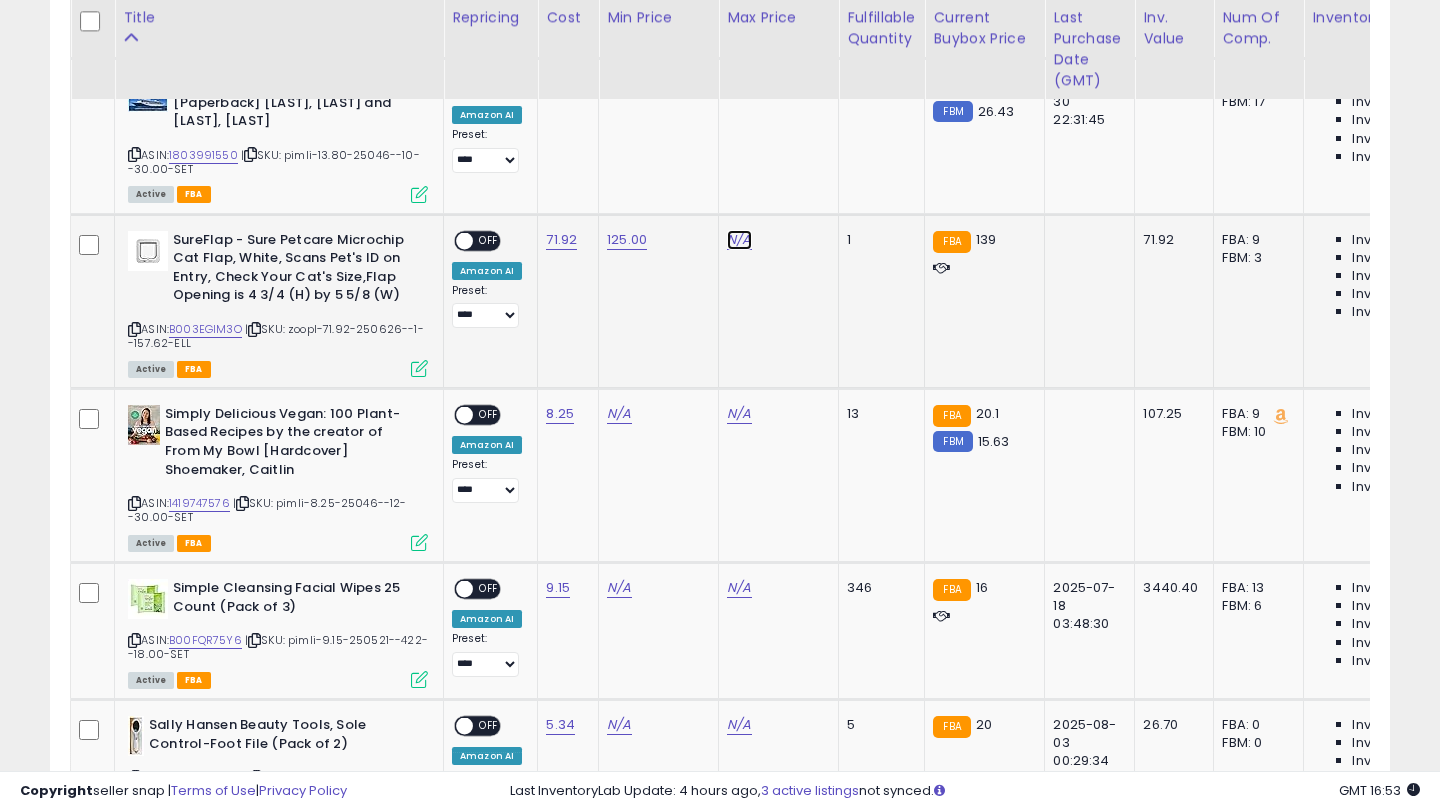 click on "N/A" at bounding box center [739, -792] 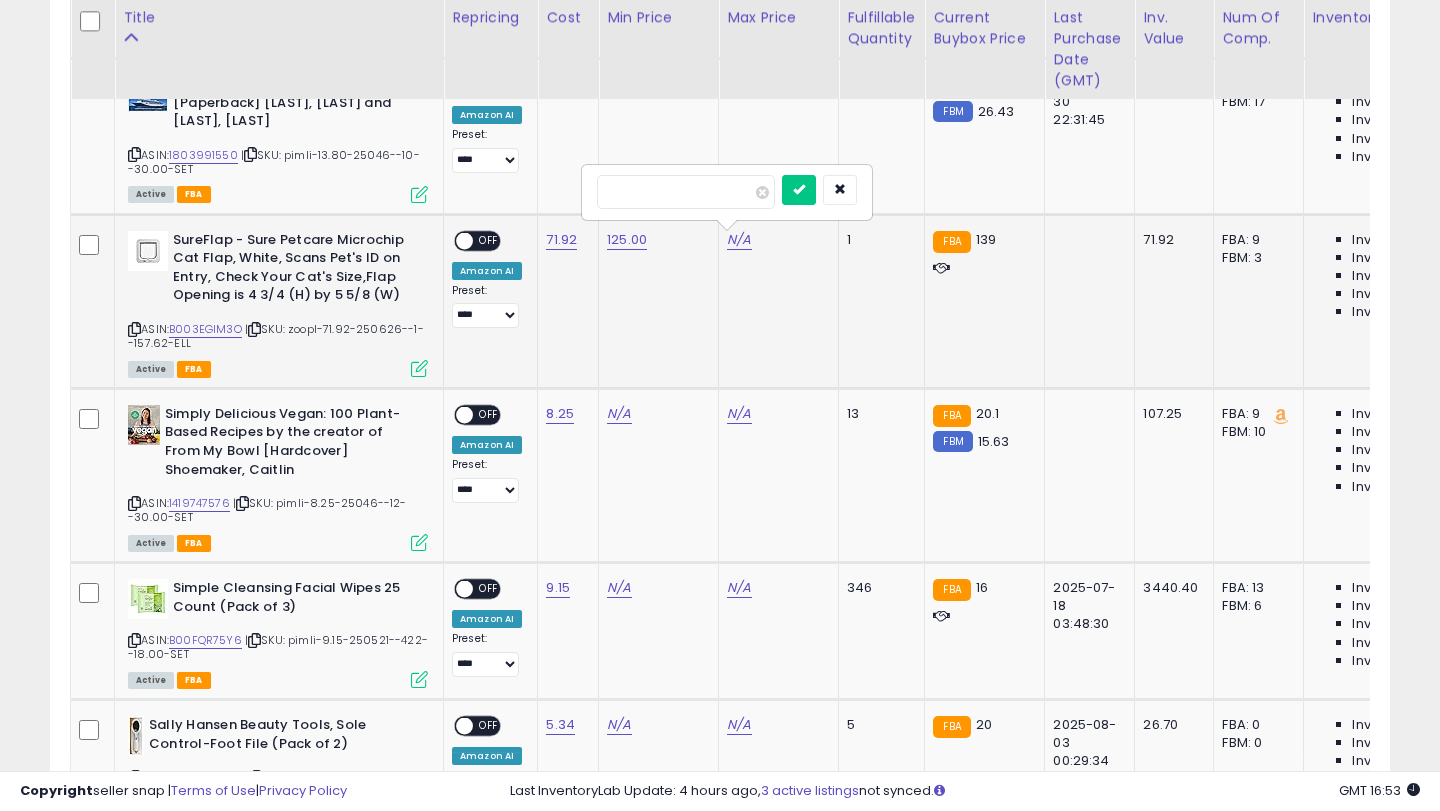 type on "***" 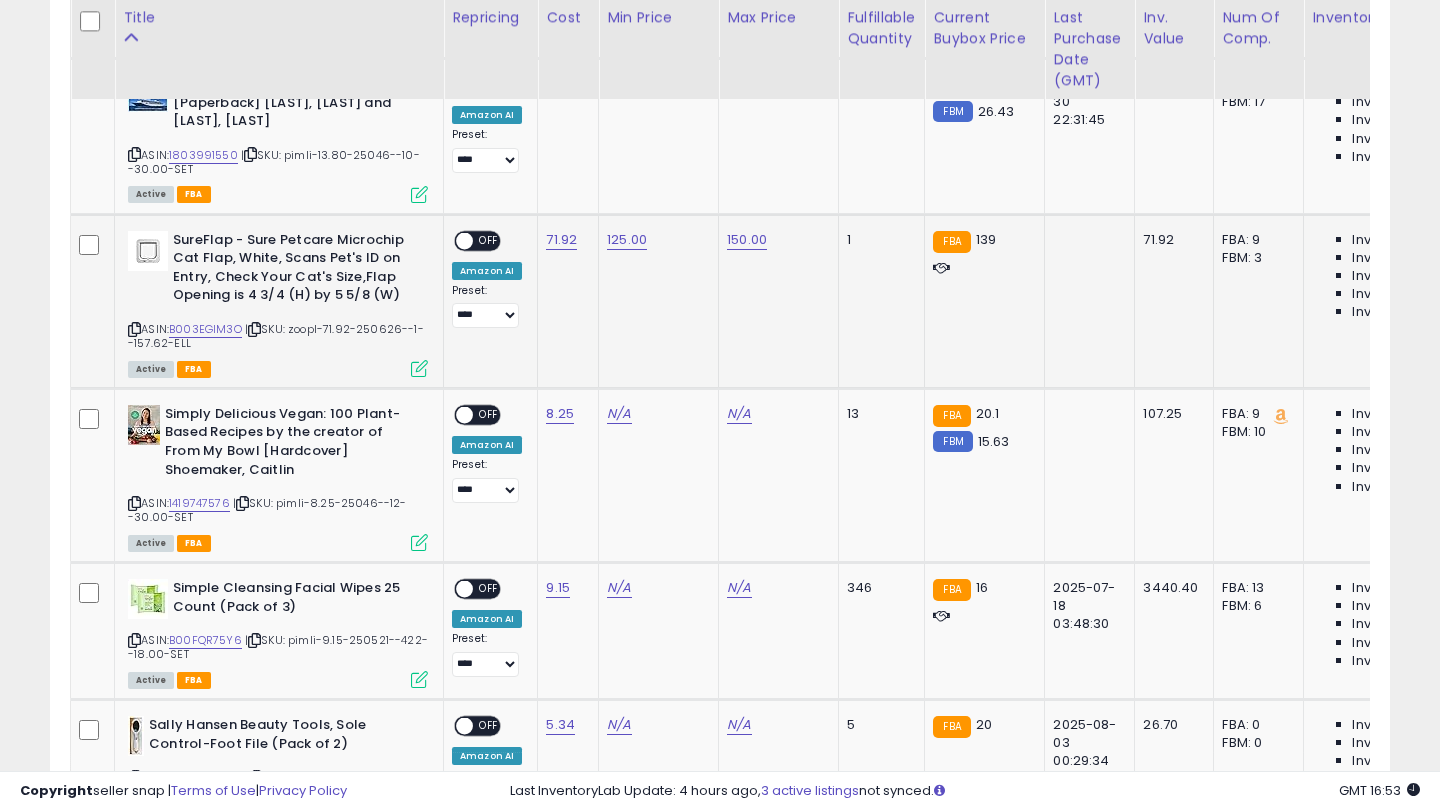 click on "ON   OFF" at bounding box center [455, 240] 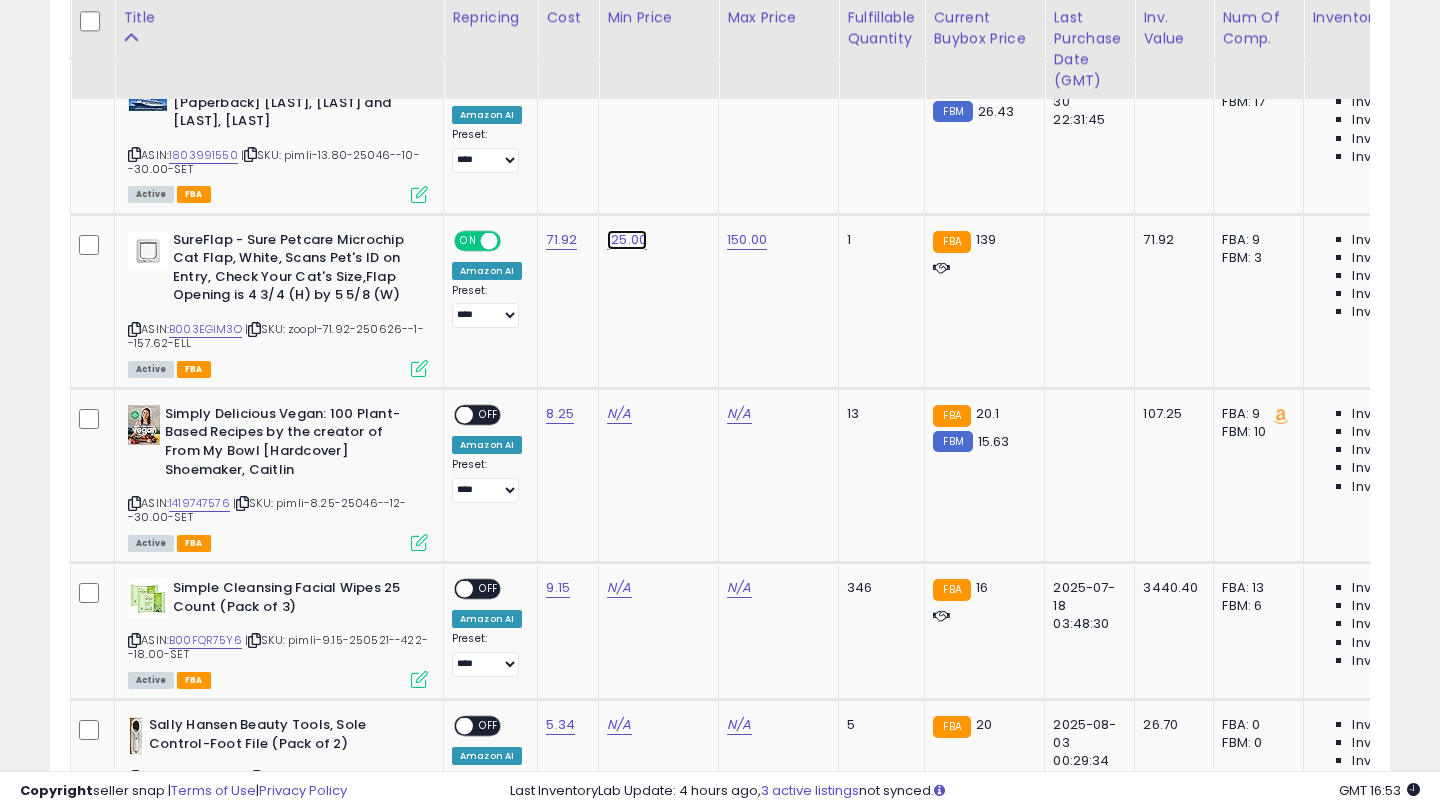 click on "125.00" at bounding box center [625, -929] 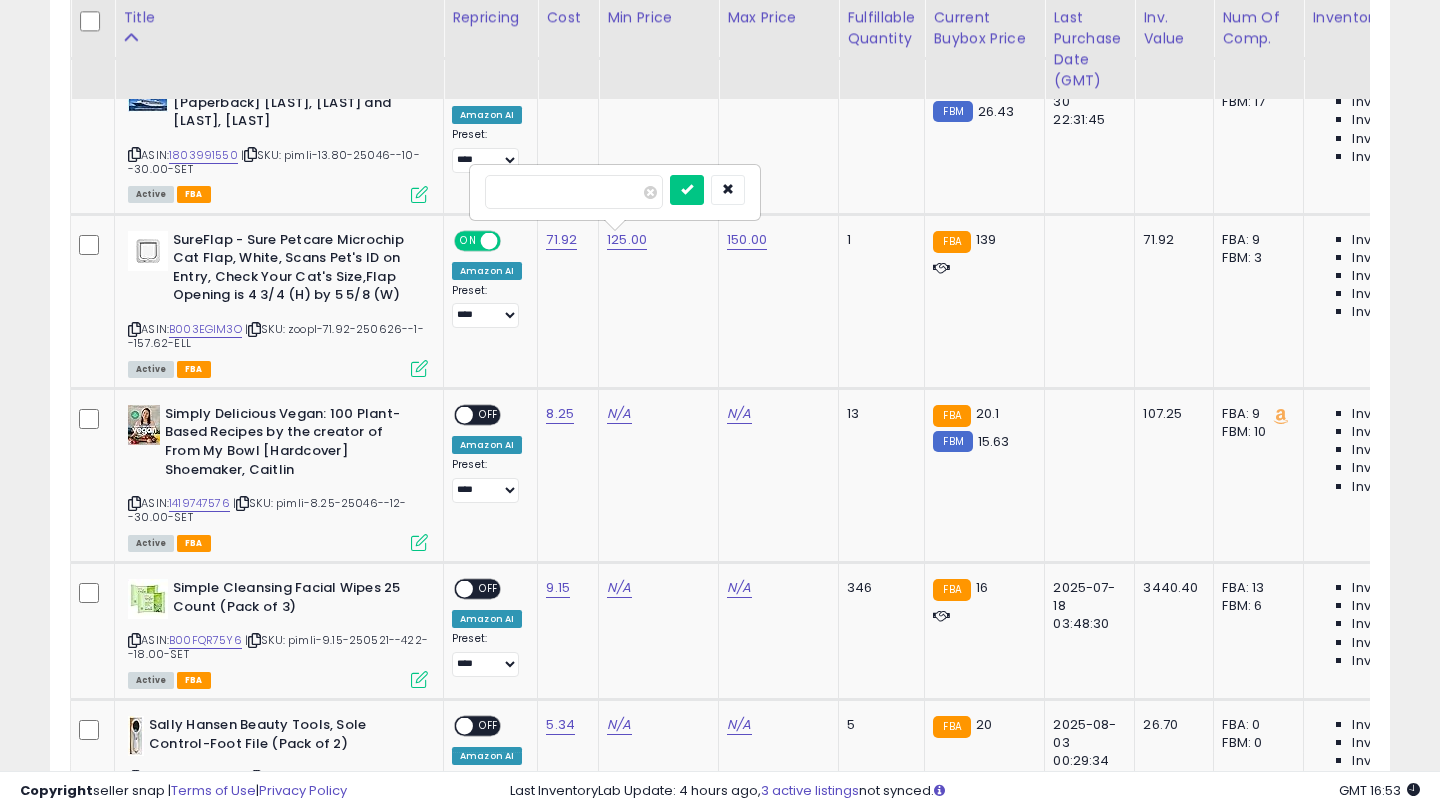 type on "***" 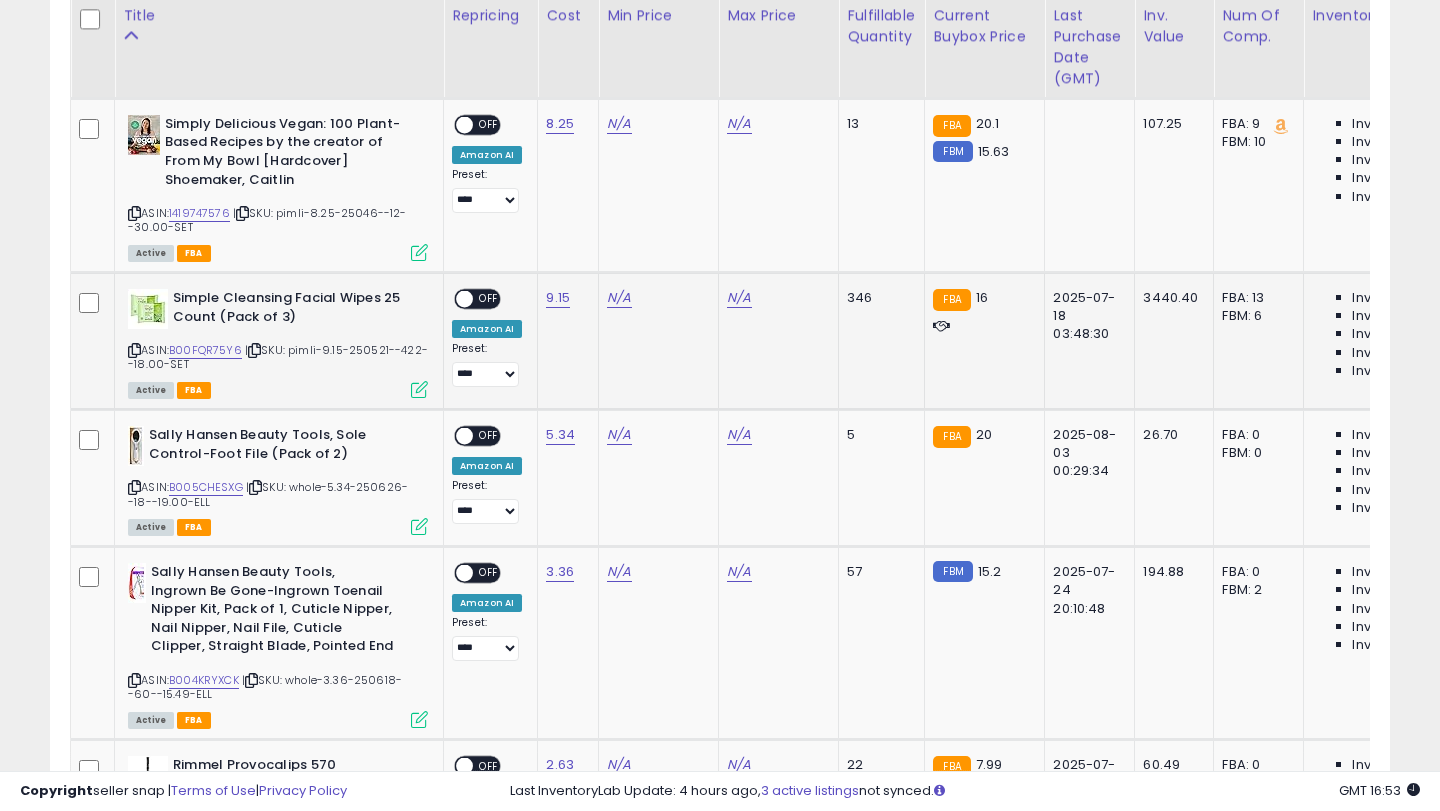 scroll, scrollTop: 2366, scrollLeft: 0, axis: vertical 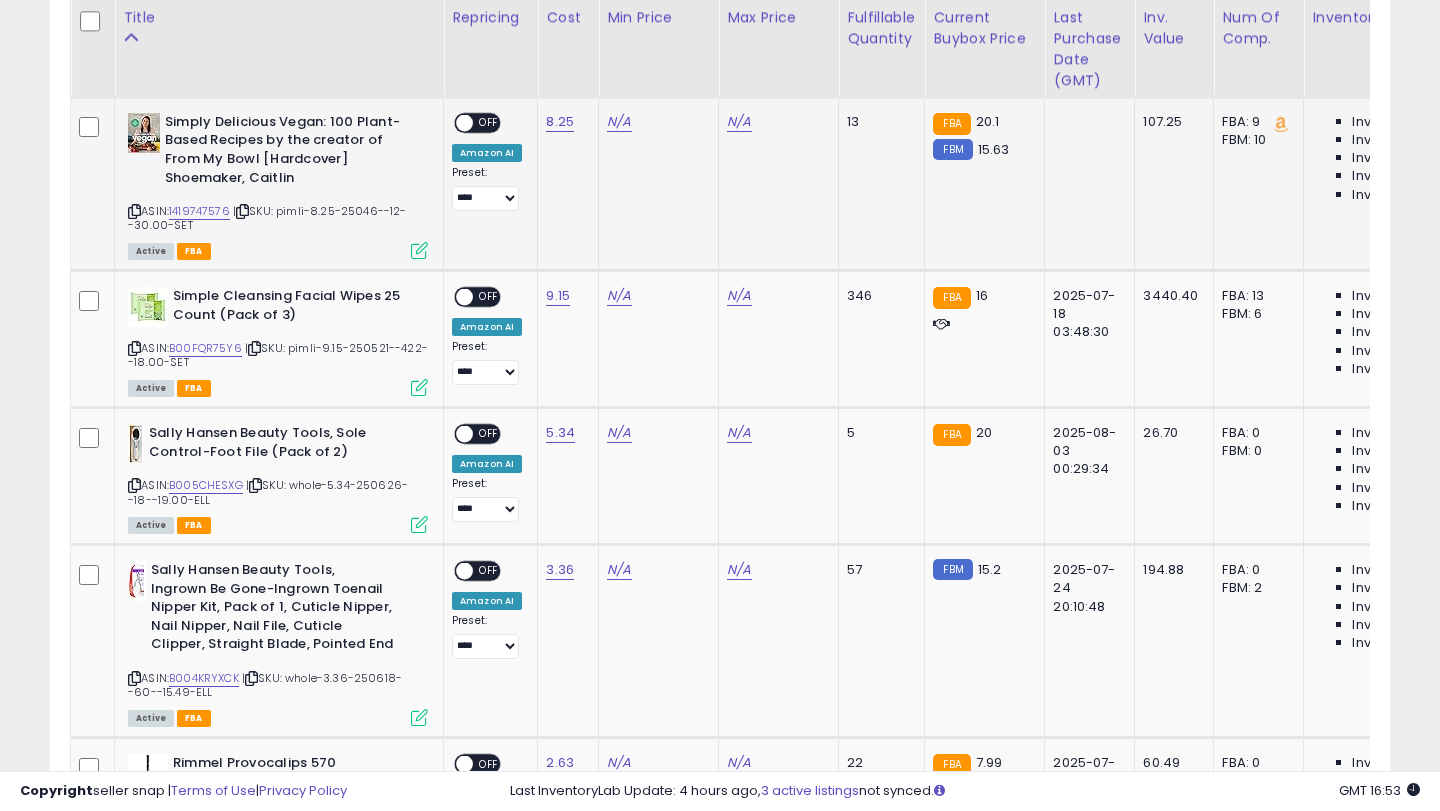 click on "ASIN:  1419747576    |   SKU: pimli-8.25-25046--12--30.00-SET Active FBA" at bounding box center (278, 185) 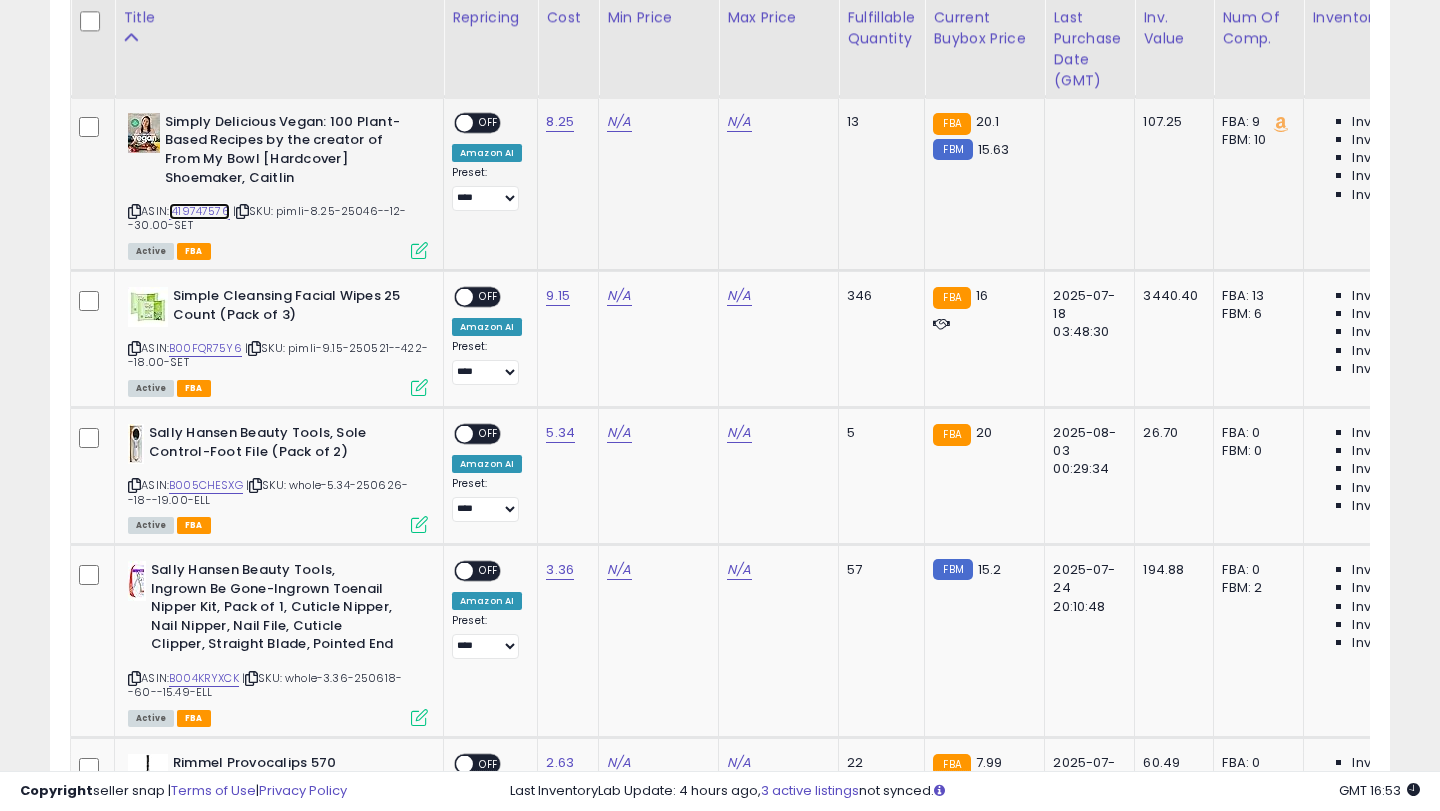 click on "1419747576" at bounding box center (199, 211) 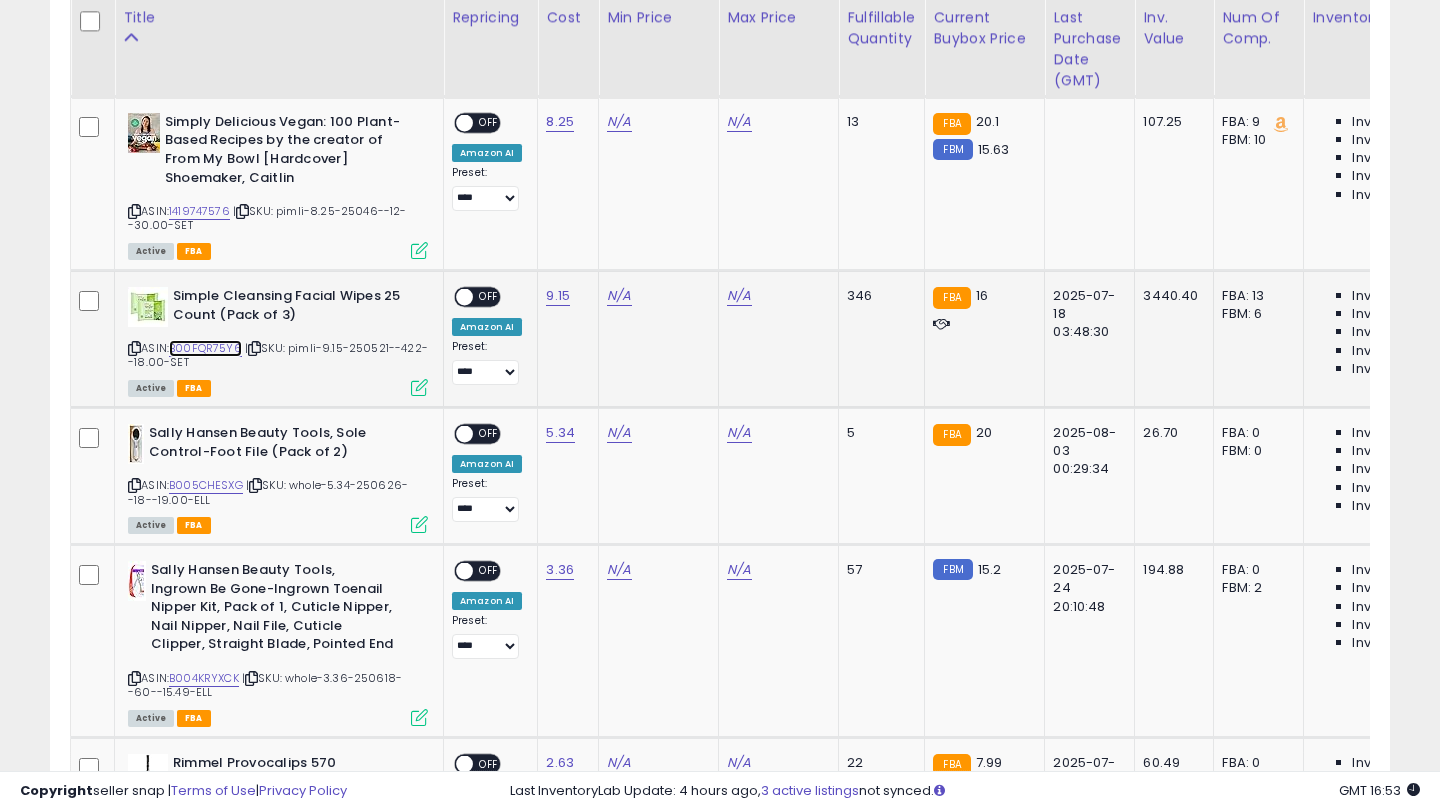 click on "B00FQR75Y6" at bounding box center (205, 348) 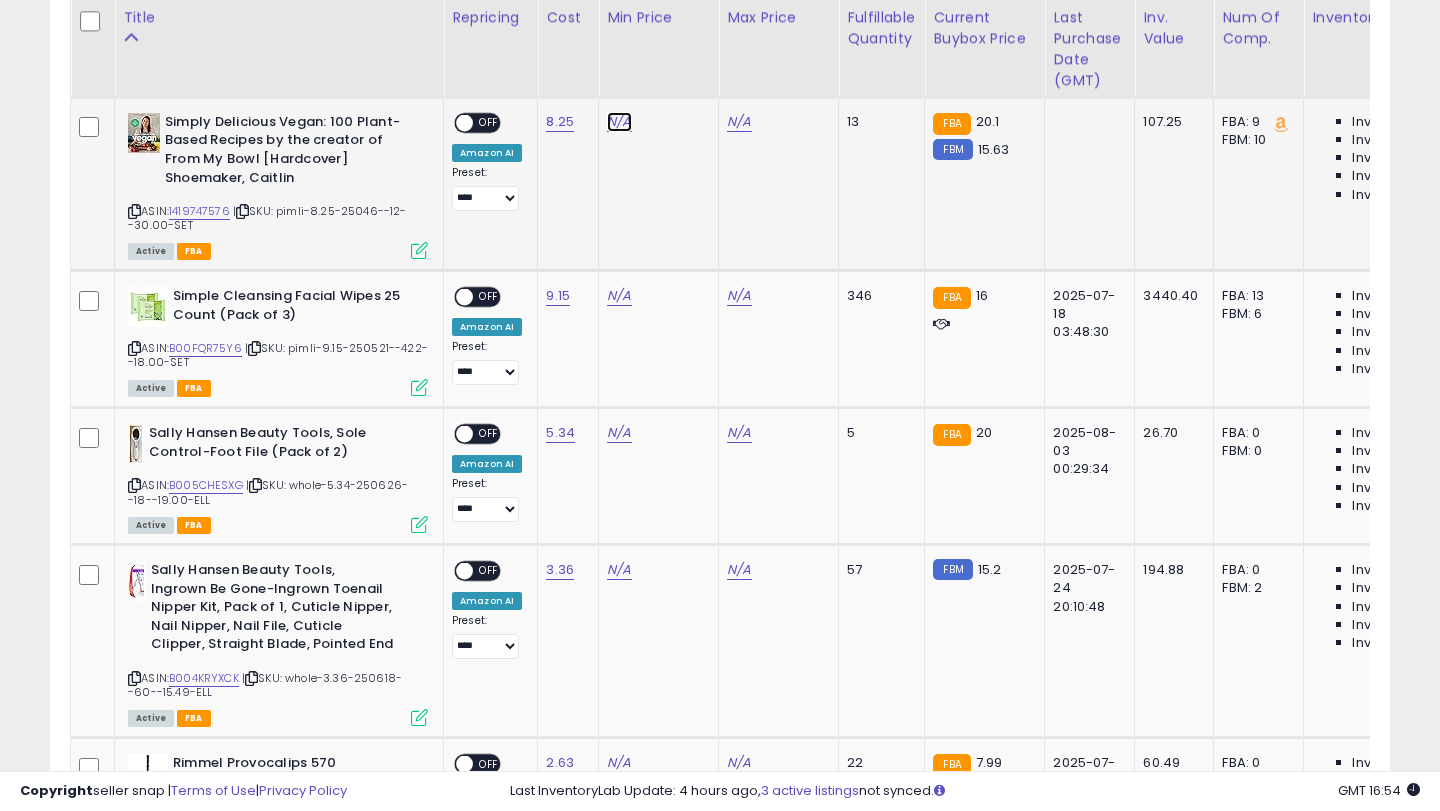 click on "N/A" at bounding box center [619, -1084] 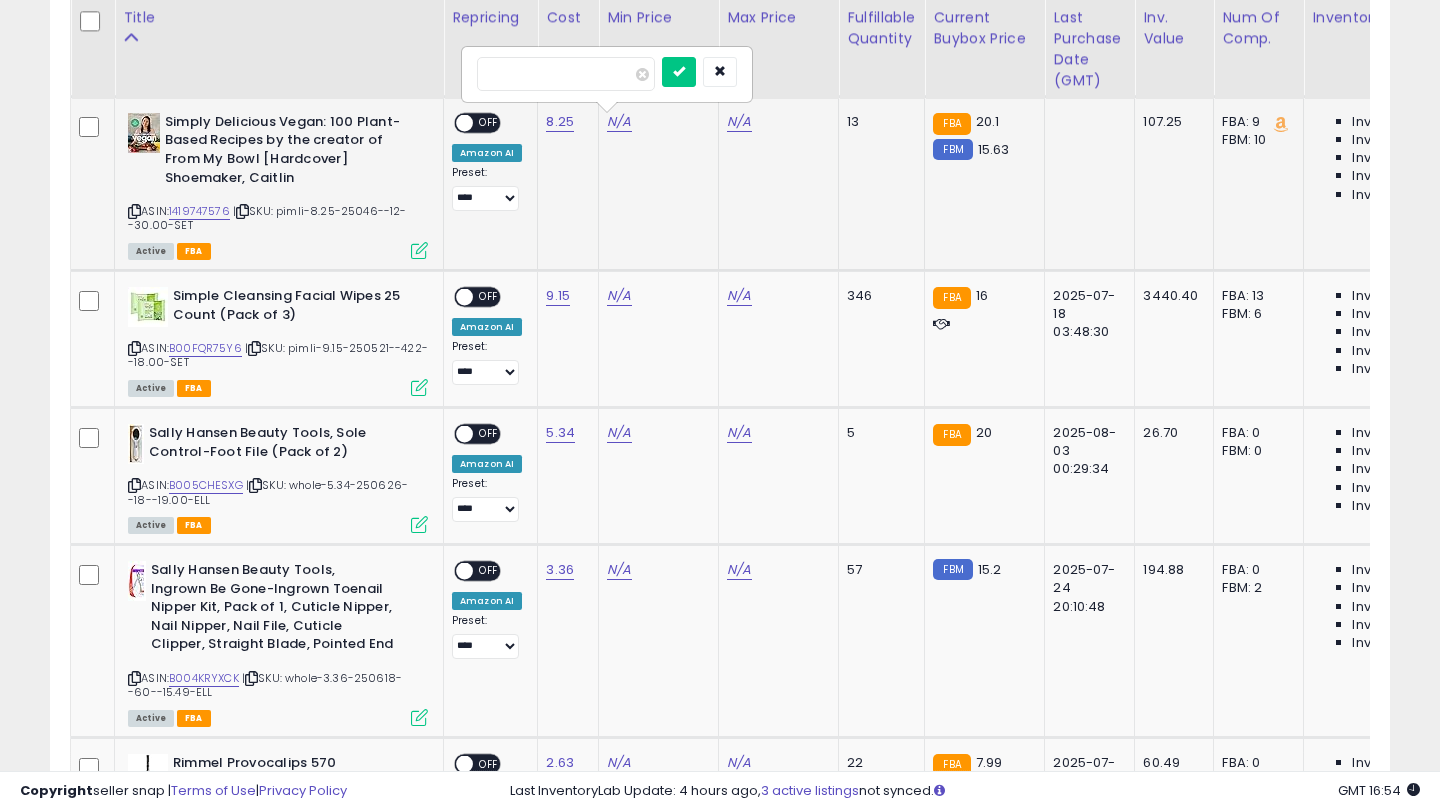type on "*****" 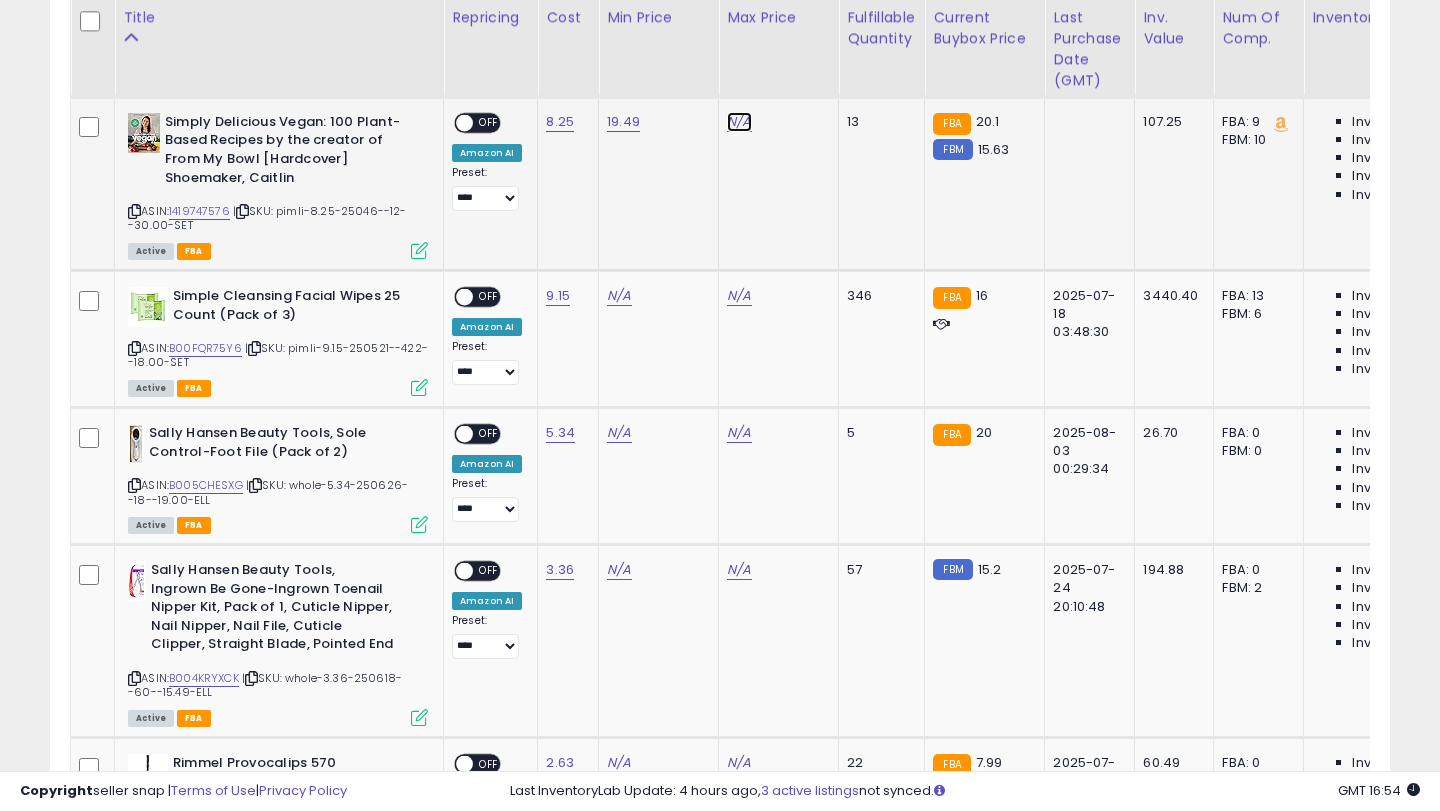 click on "N/A" at bounding box center [739, -1084] 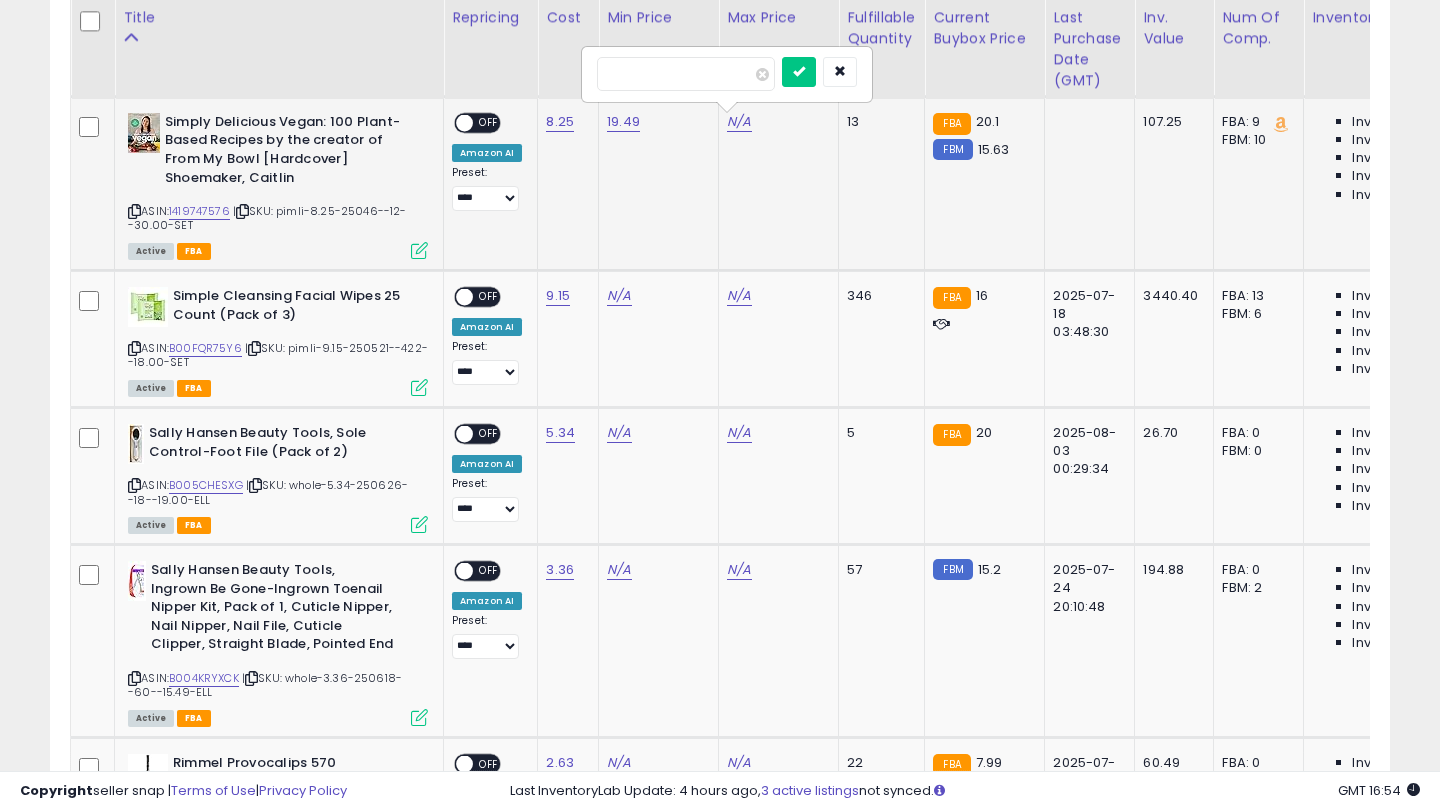 type on "**" 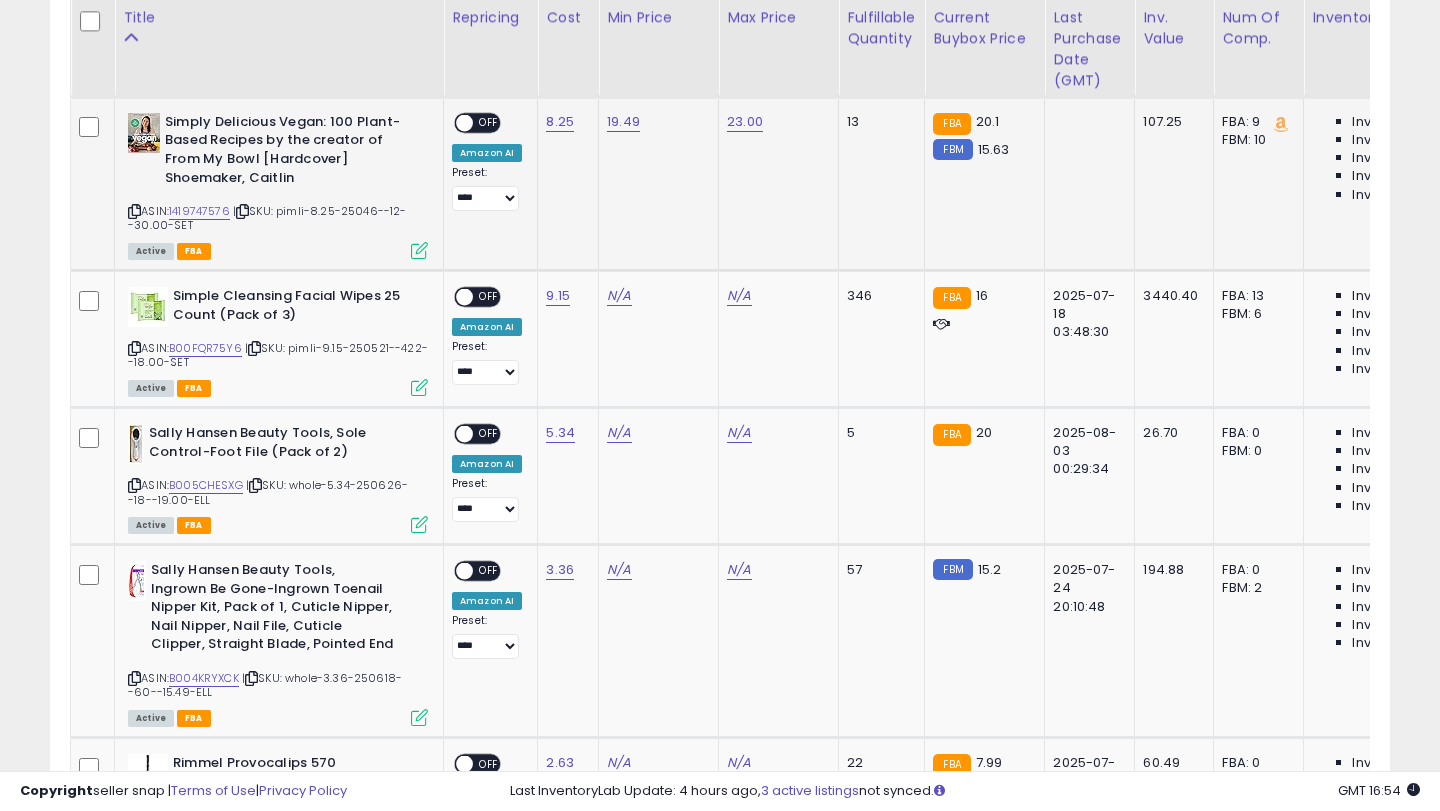 click on "OFF" at bounding box center (489, 122) 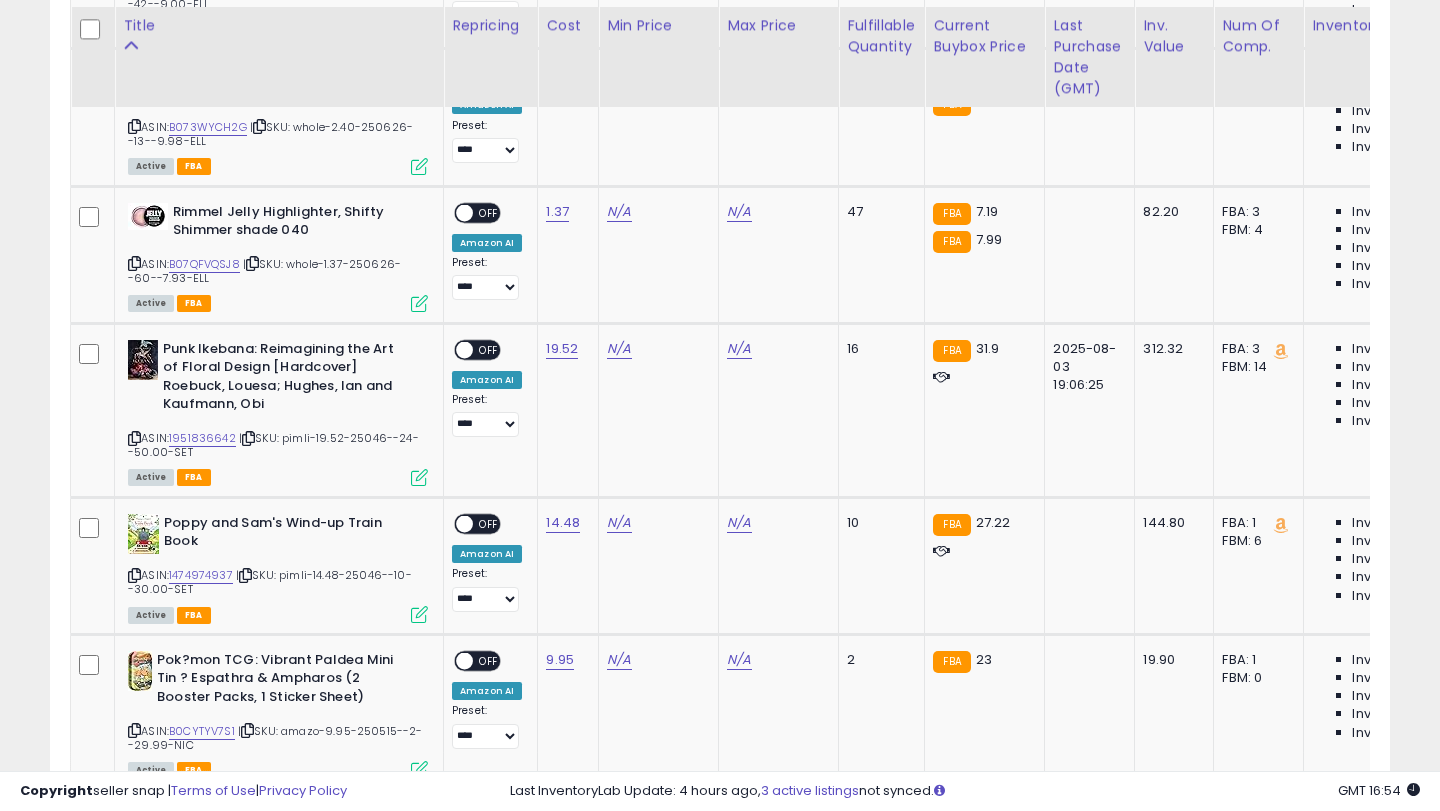 scroll, scrollTop: 3491, scrollLeft: 0, axis: vertical 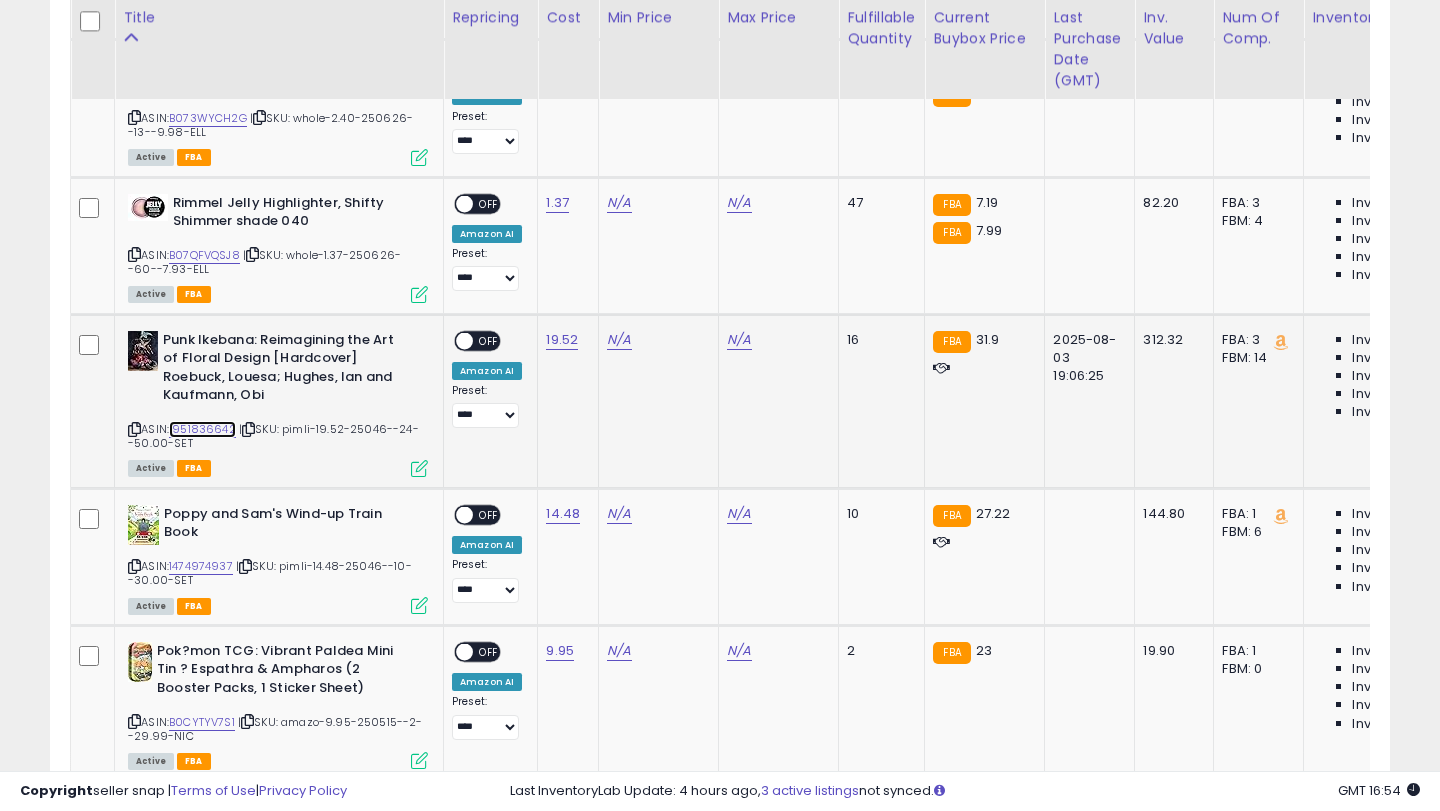 click on "1951836642" at bounding box center (202, 429) 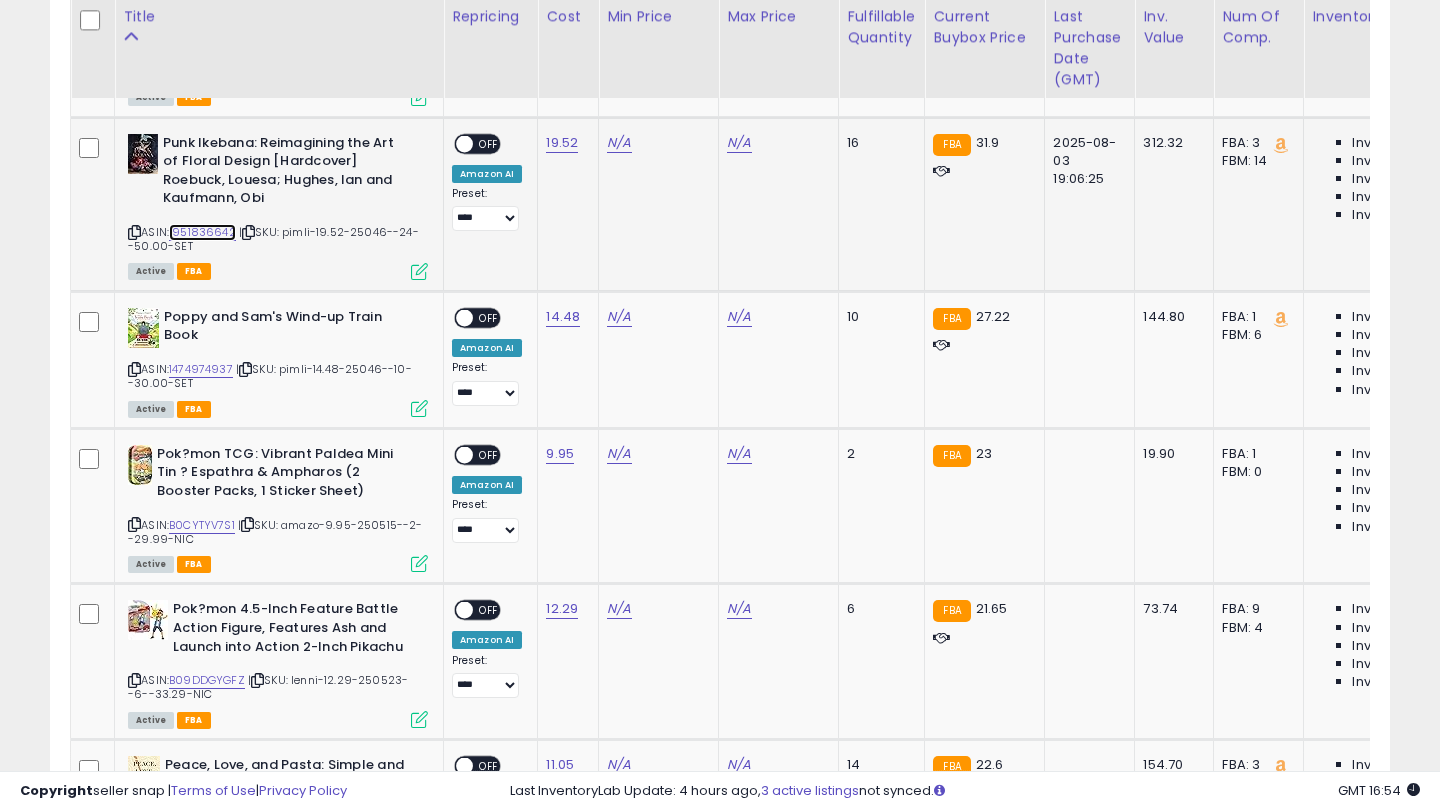 scroll, scrollTop: 3690, scrollLeft: 0, axis: vertical 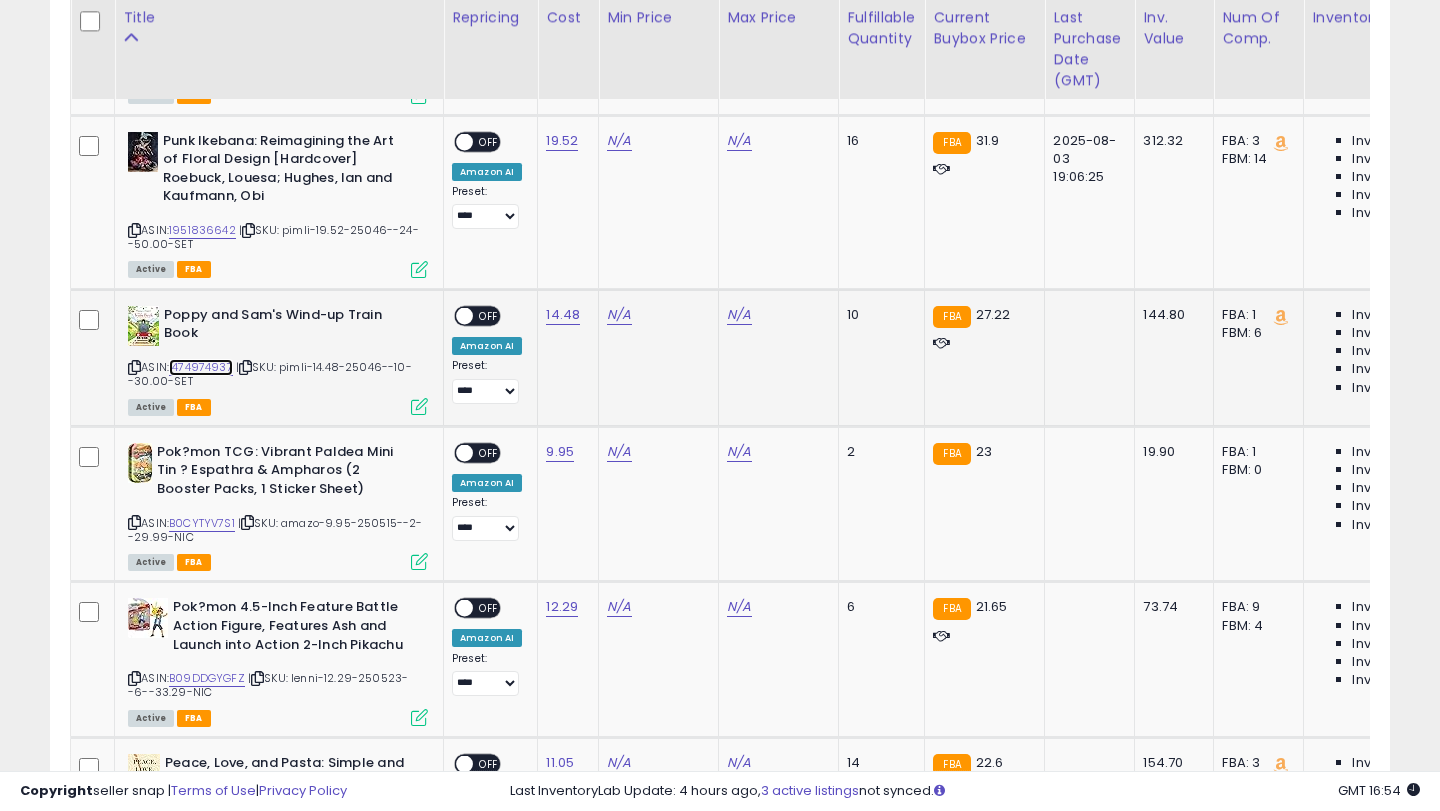 click on "1474974937" at bounding box center (201, 367) 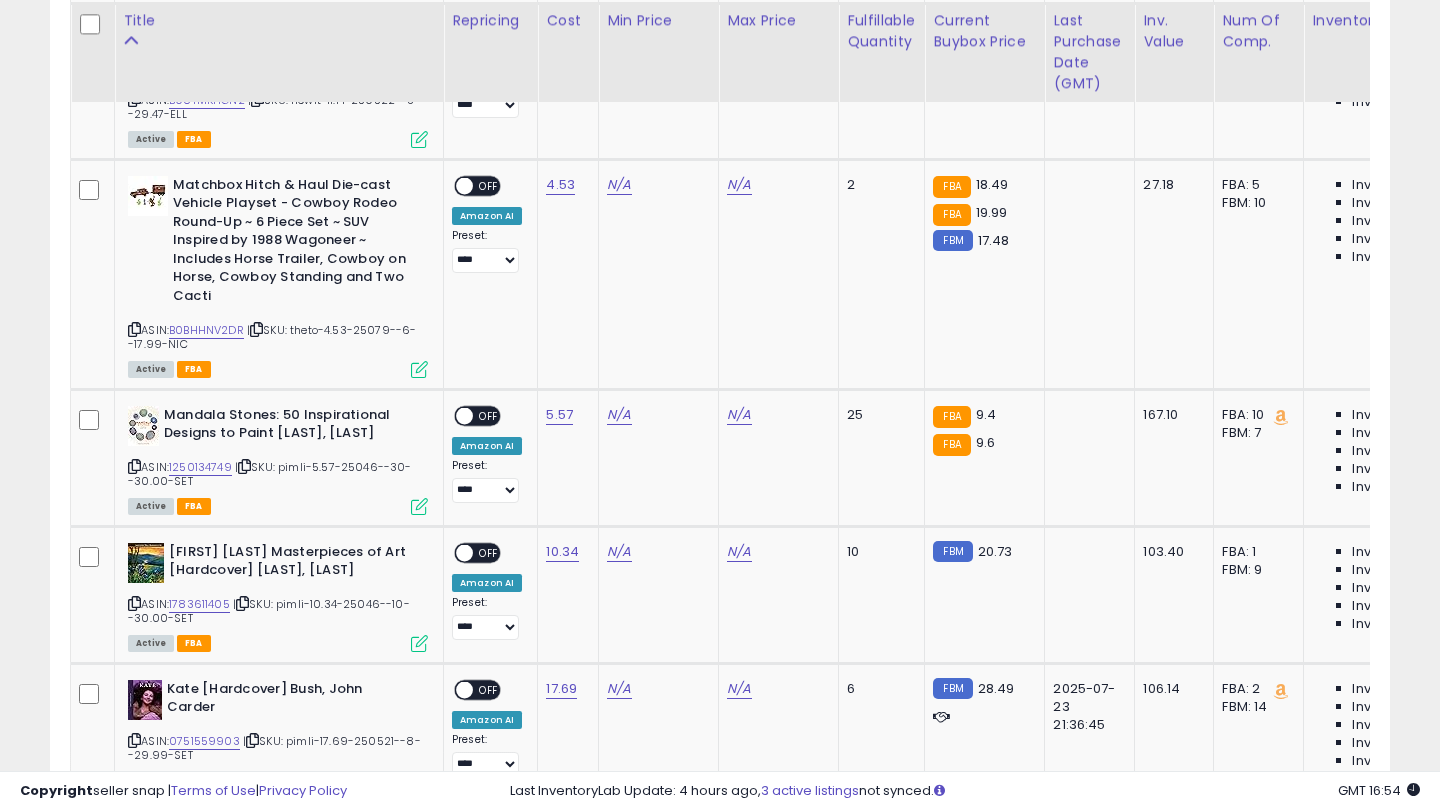 scroll, scrollTop: 6174, scrollLeft: 0, axis: vertical 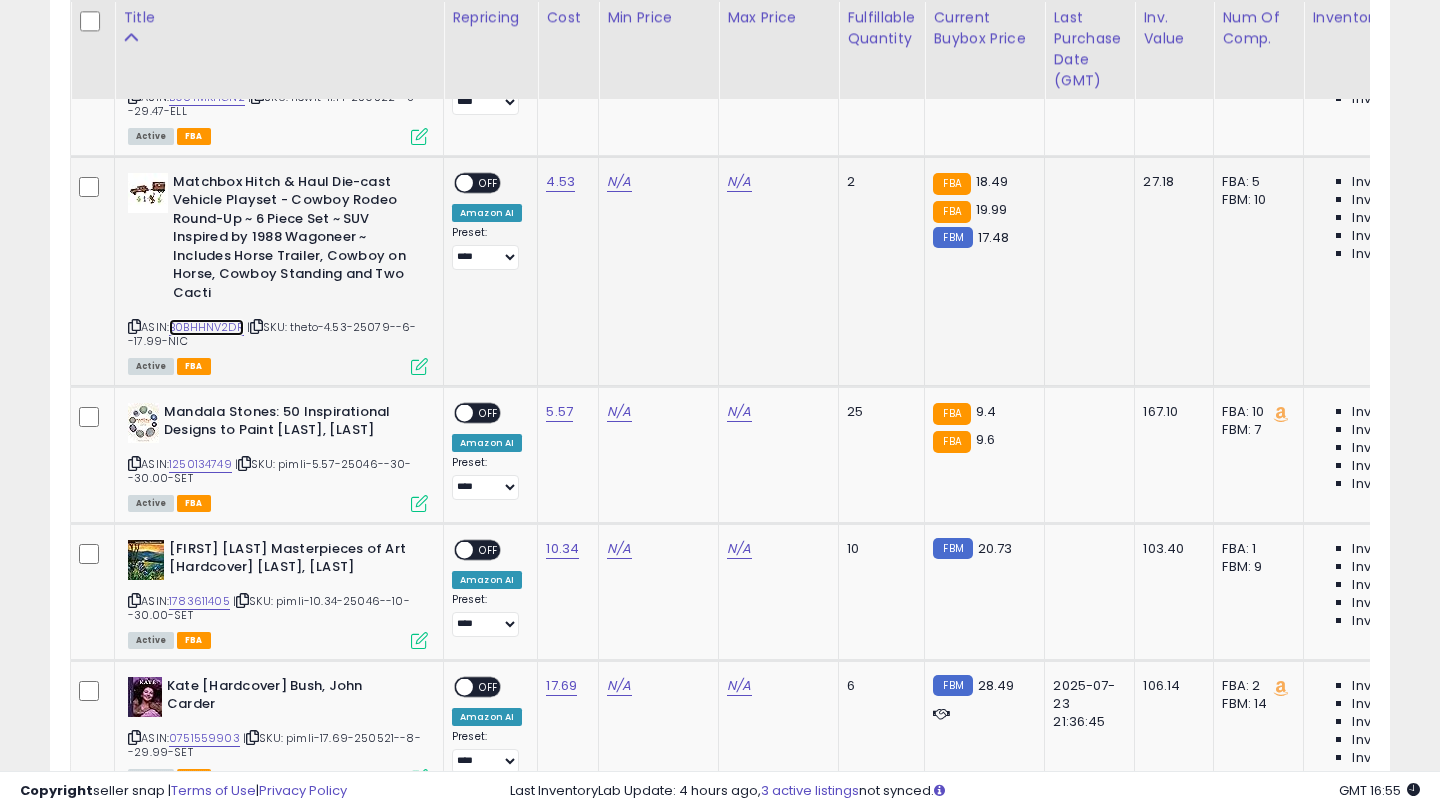 click on "B0BHHNV2DR" at bounding box center [206, 327] 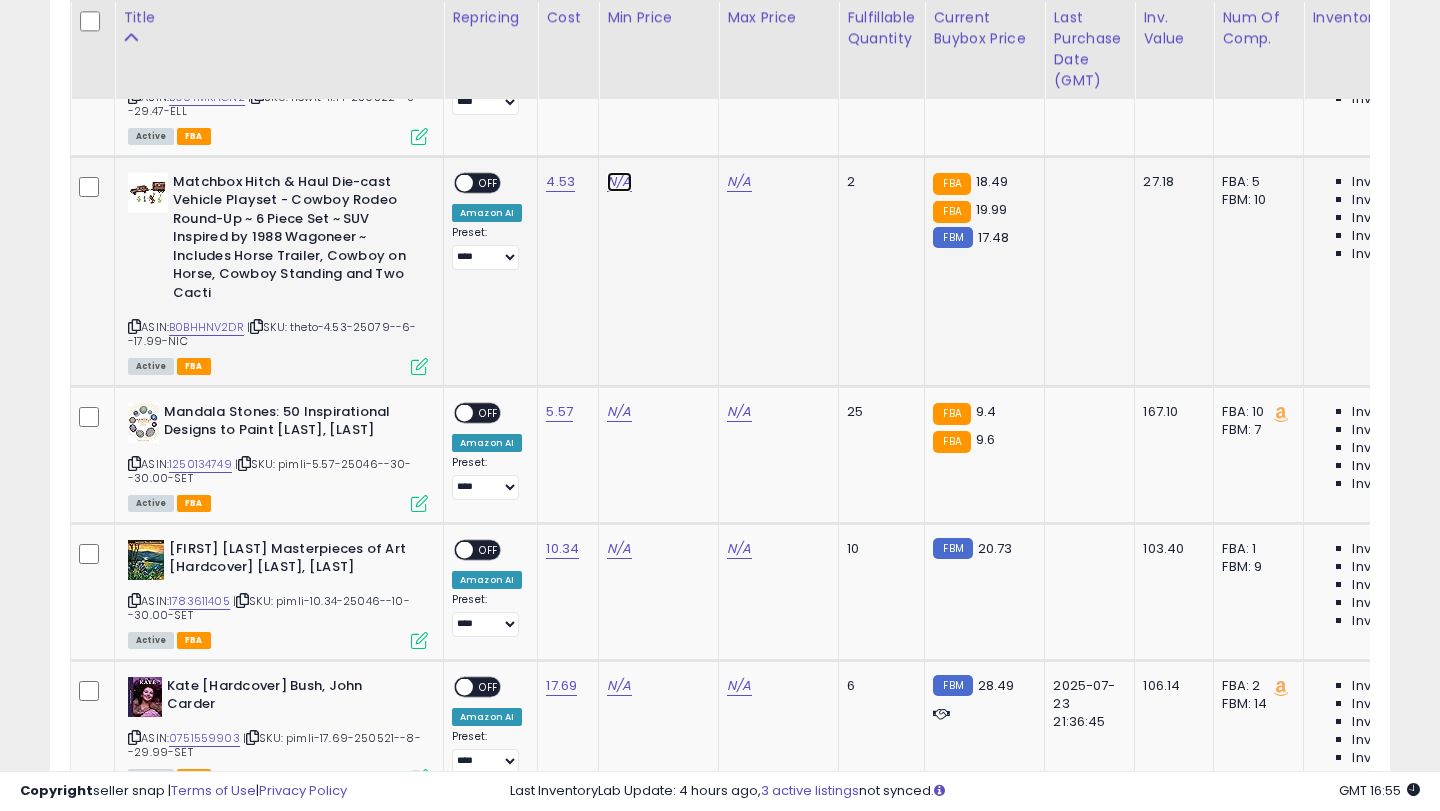 click on "N/A" at bounding box center (619, -4892) 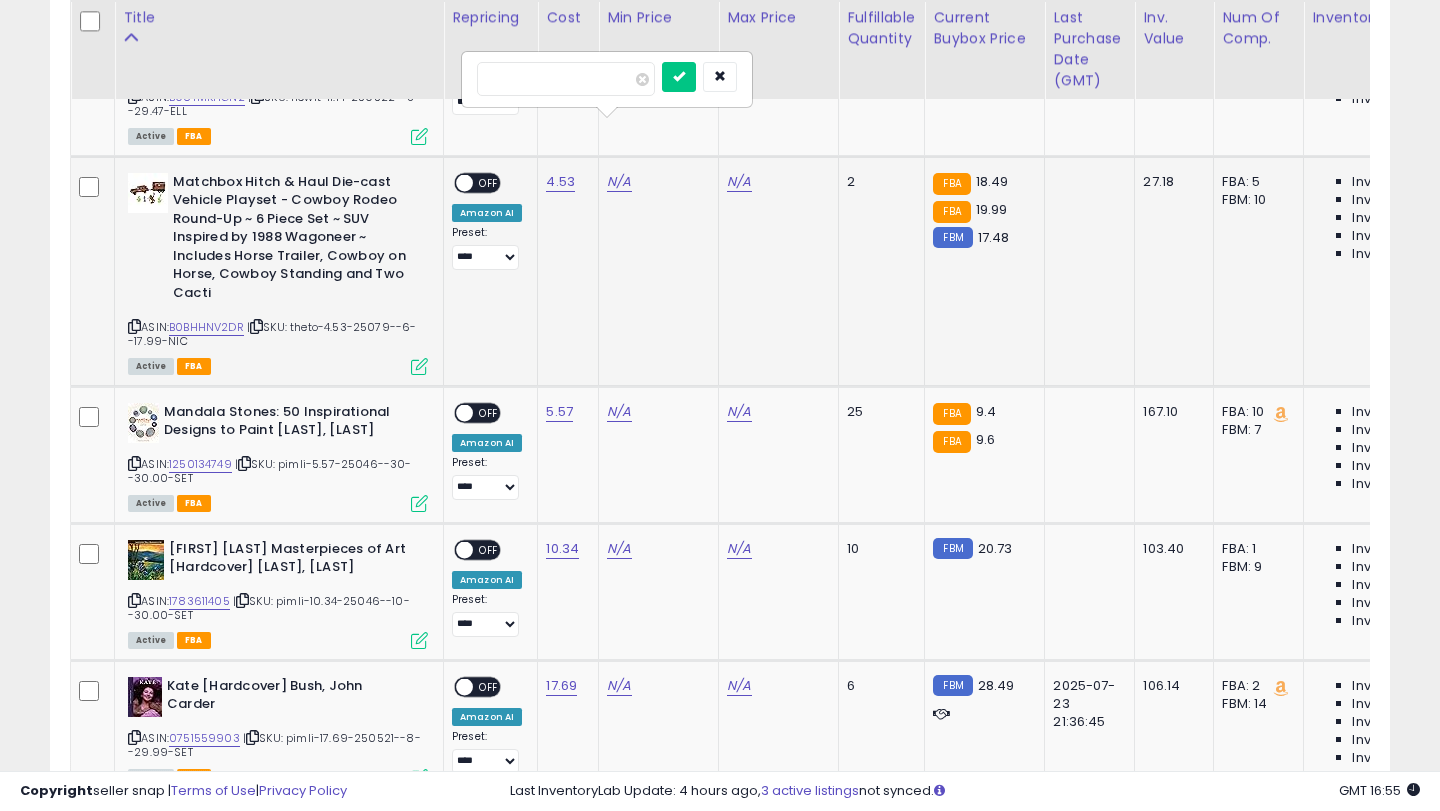 type on "*" 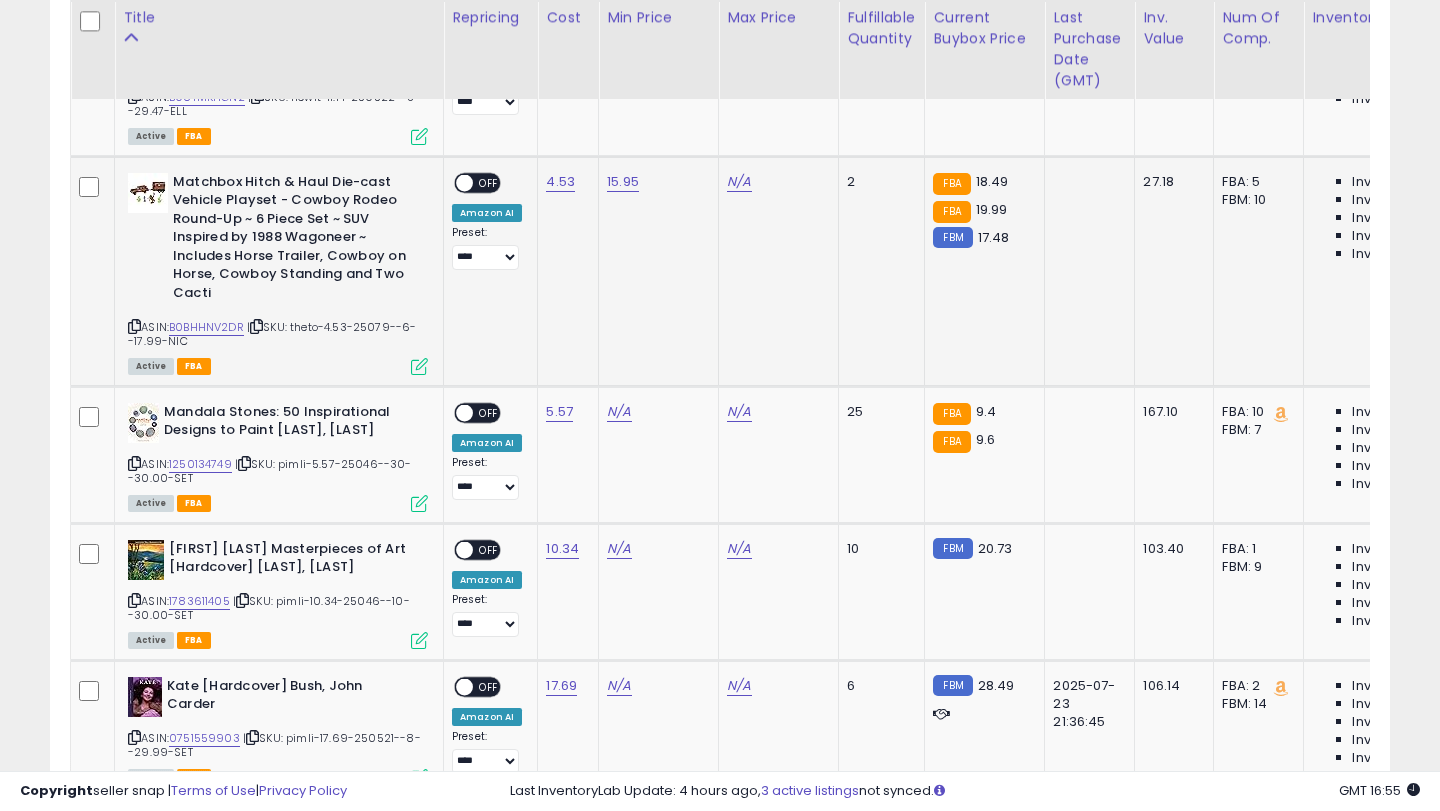 click on "N/A" 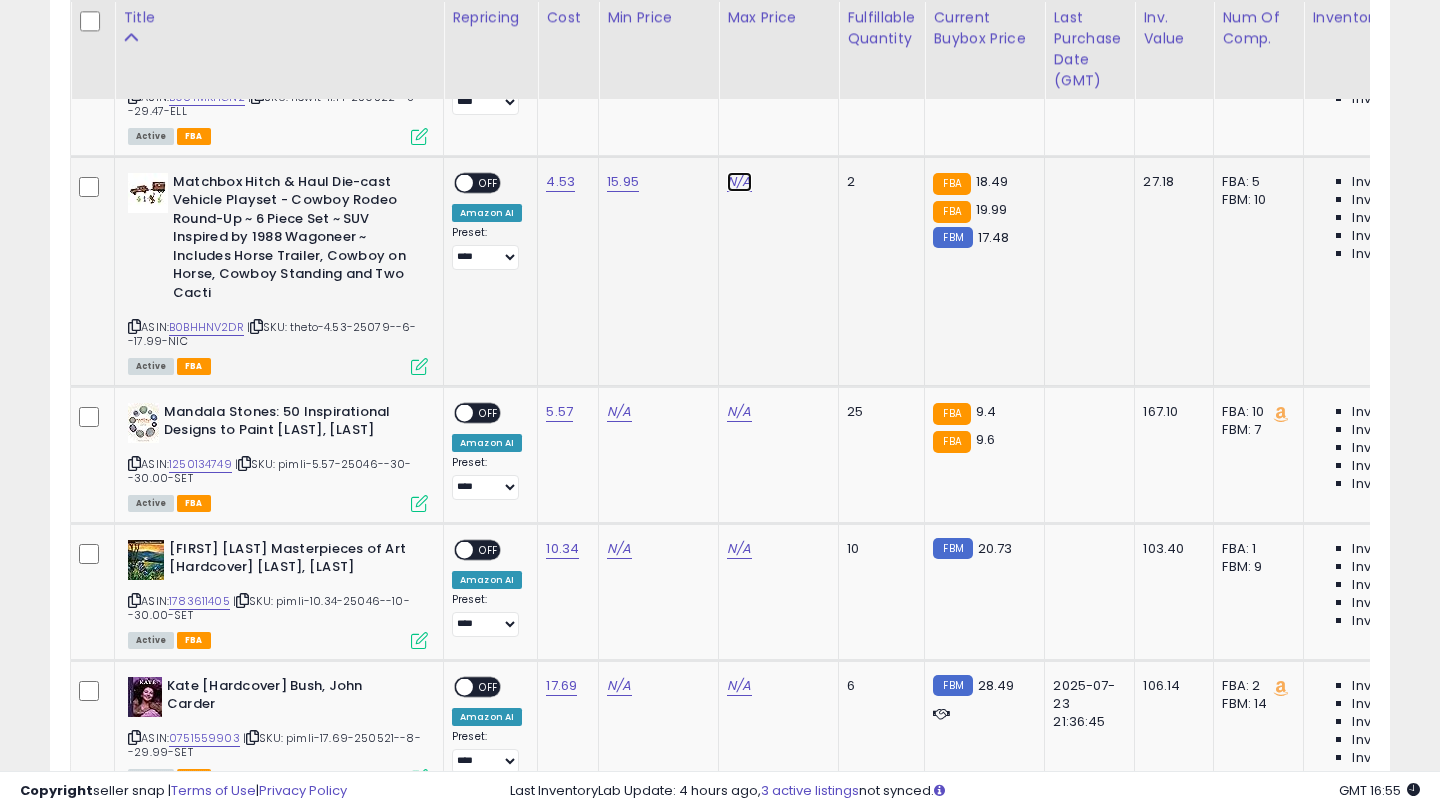 click on "N/A" at bounding box center (739, -4892) 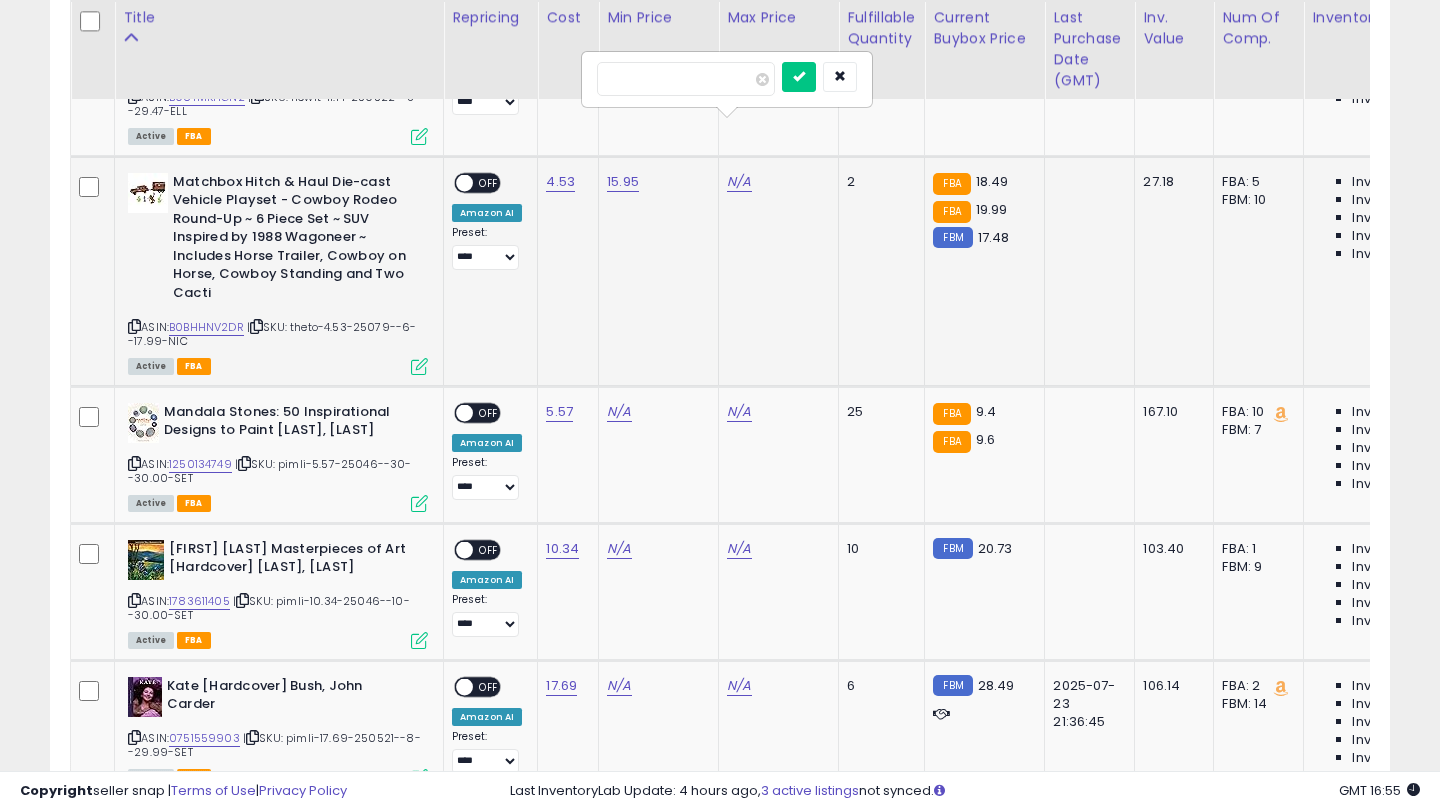 type on "**" 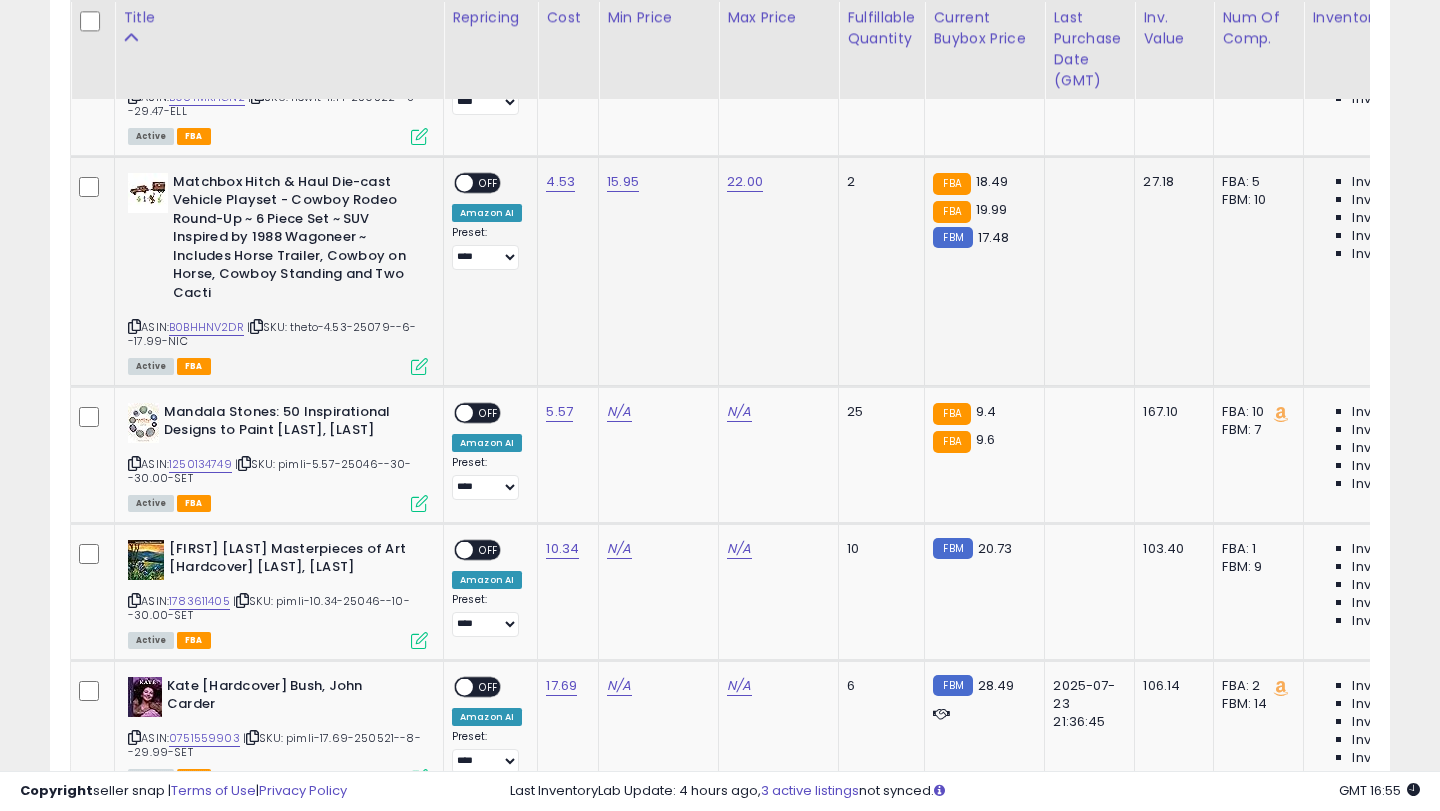 click on "OFF" at bounding box center [489, 182] 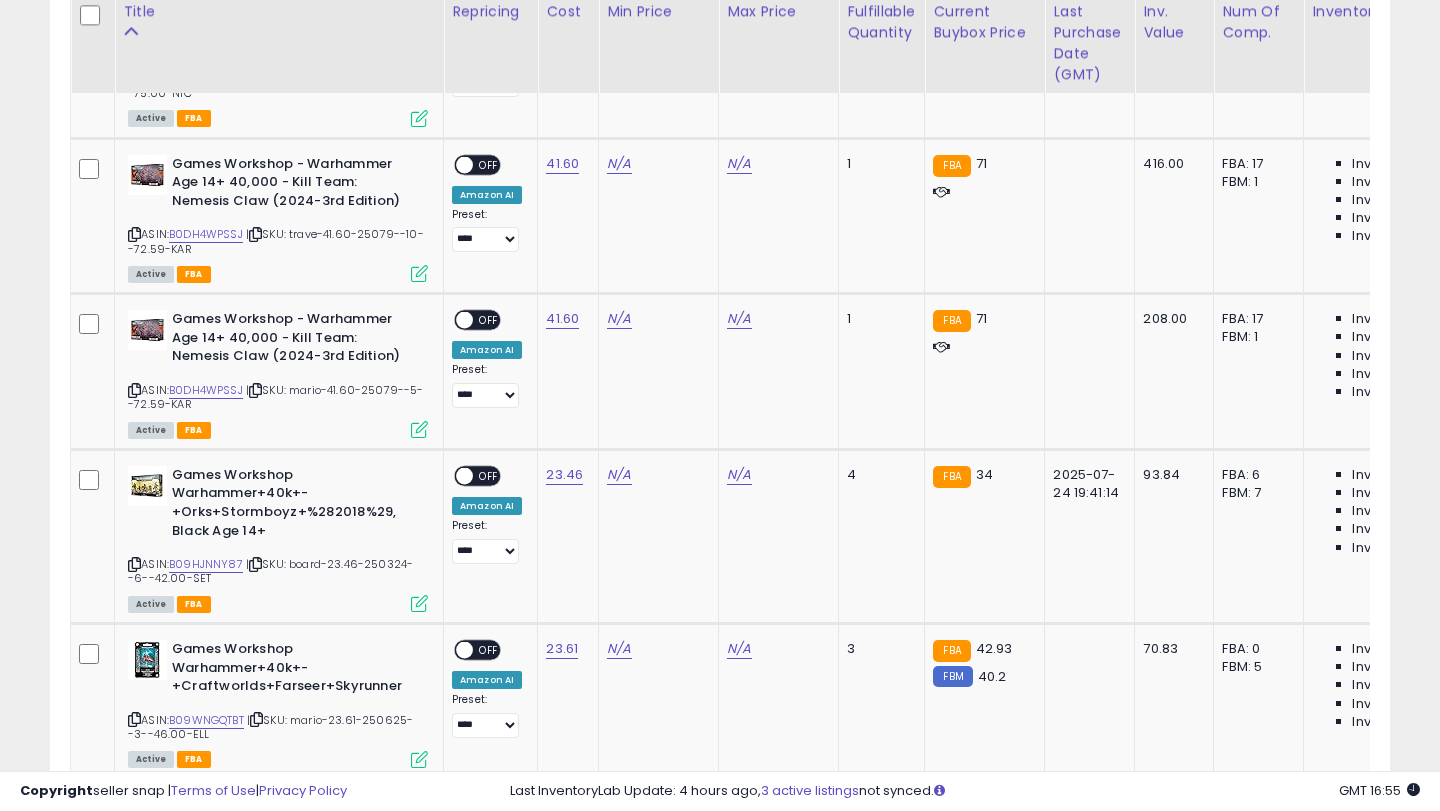 scroll, scrollTop: 7445, scrollLeft: 0, axis: vertical 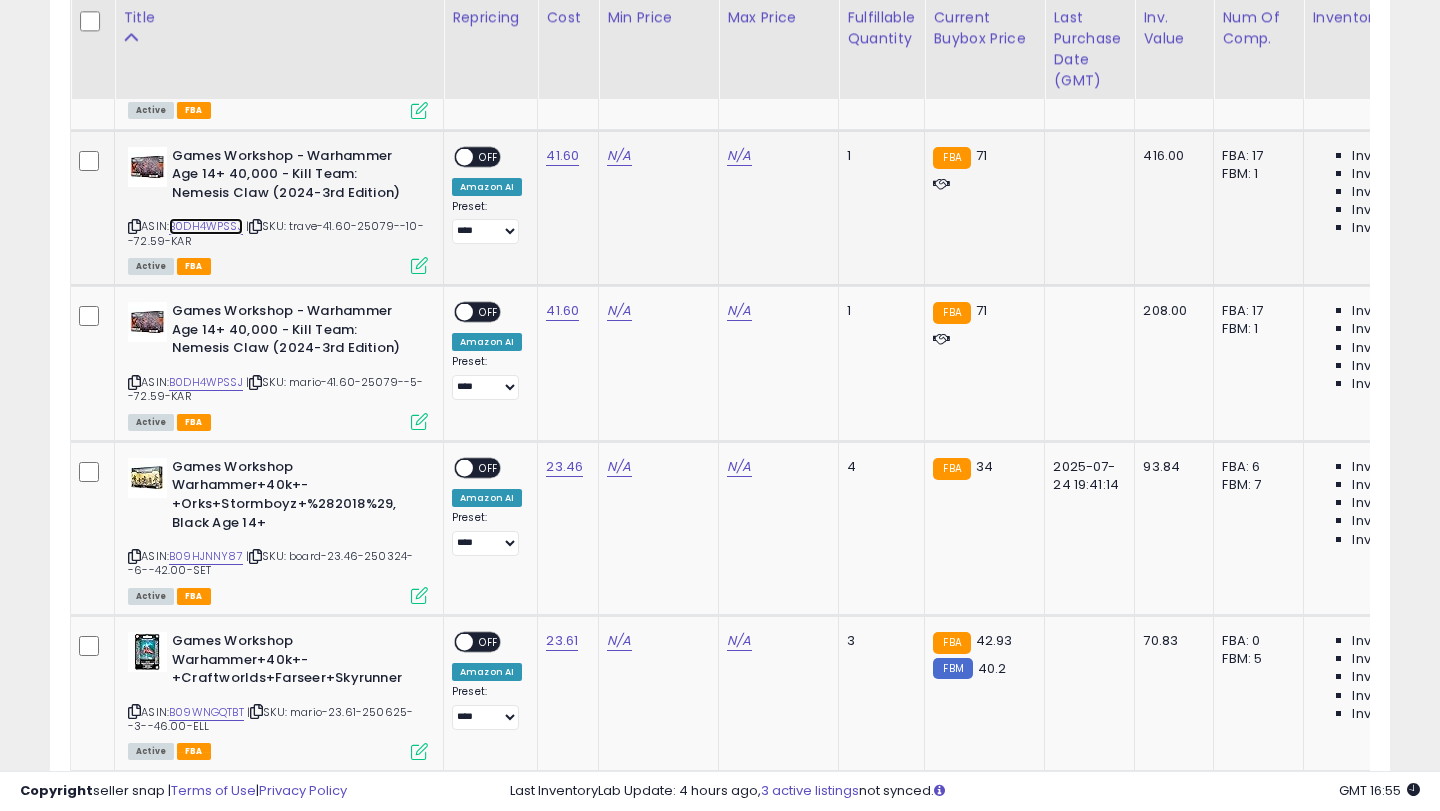 click on "B0DH4WPSSJ" at bounding box center (206, 226) 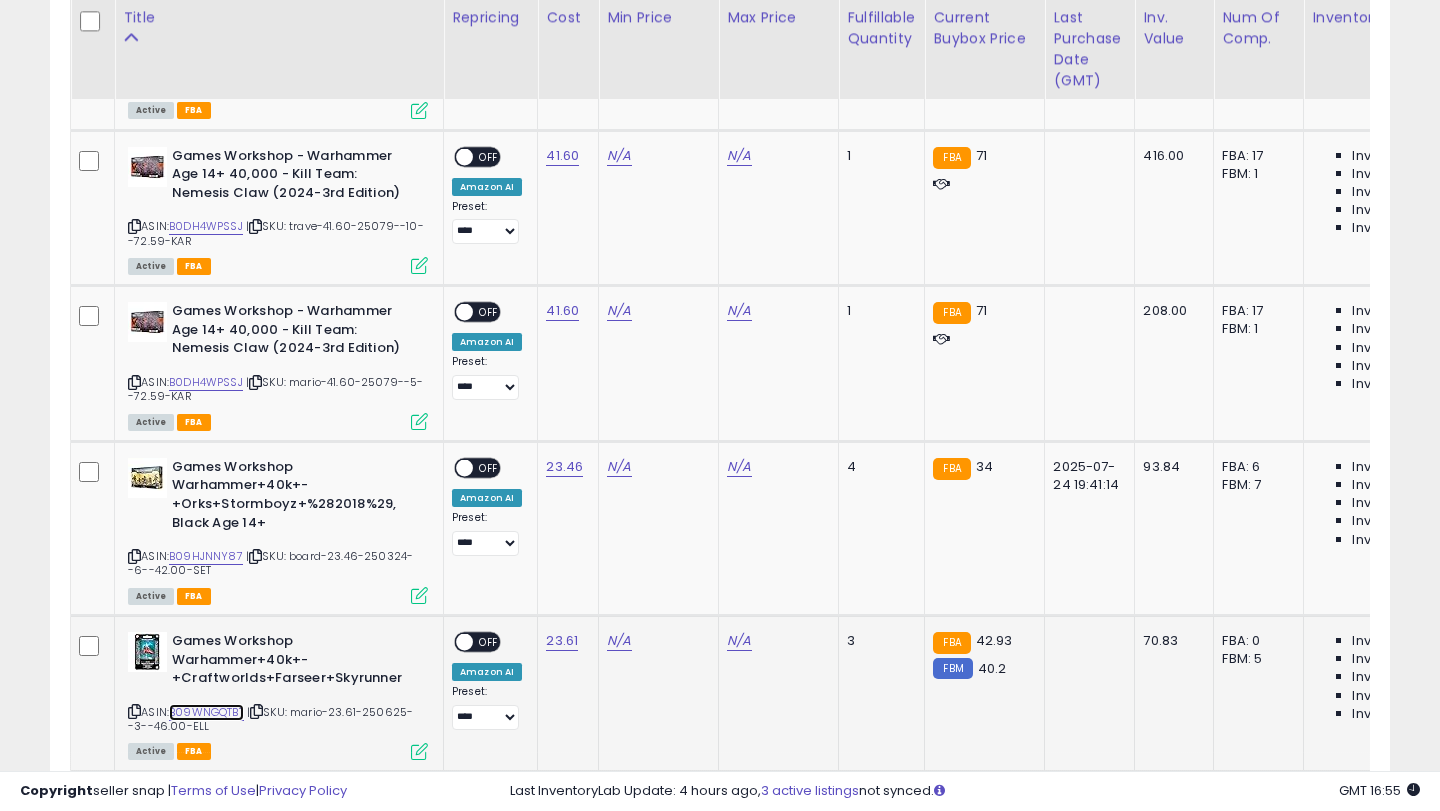 click on "B09WNGQTBT" at bounding box center (206, 712) 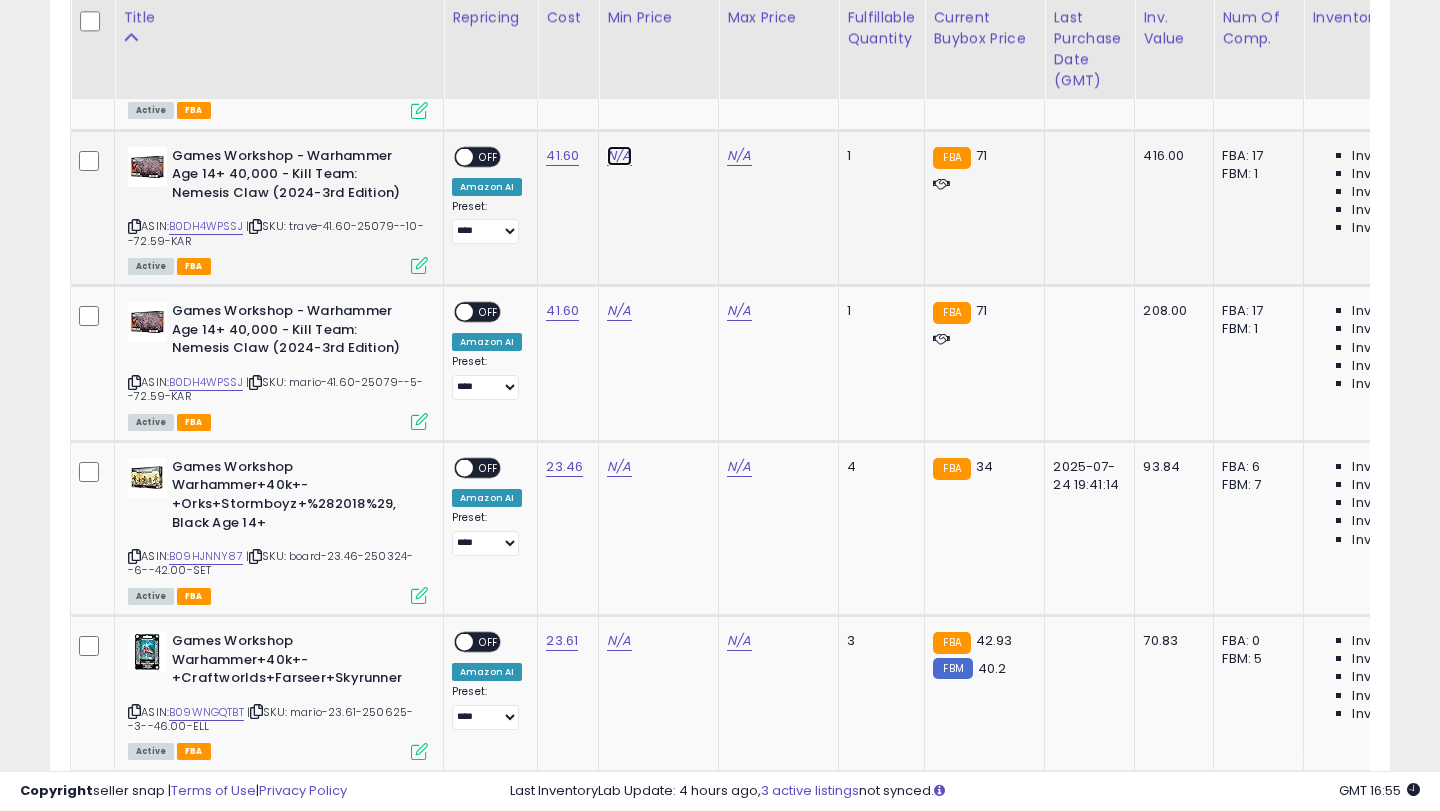click on "N/A" at bounding box center (619, -6163) 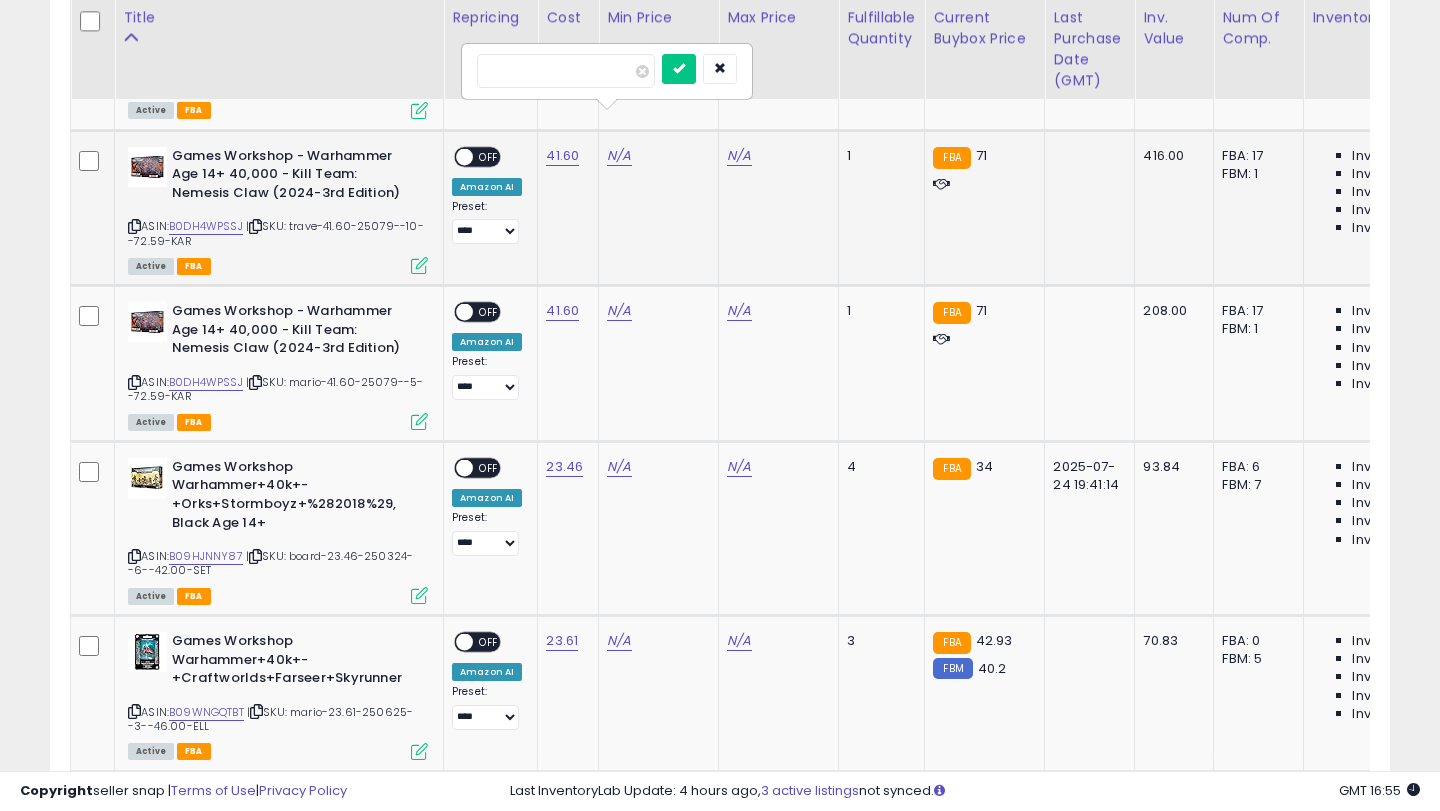 type on "**" 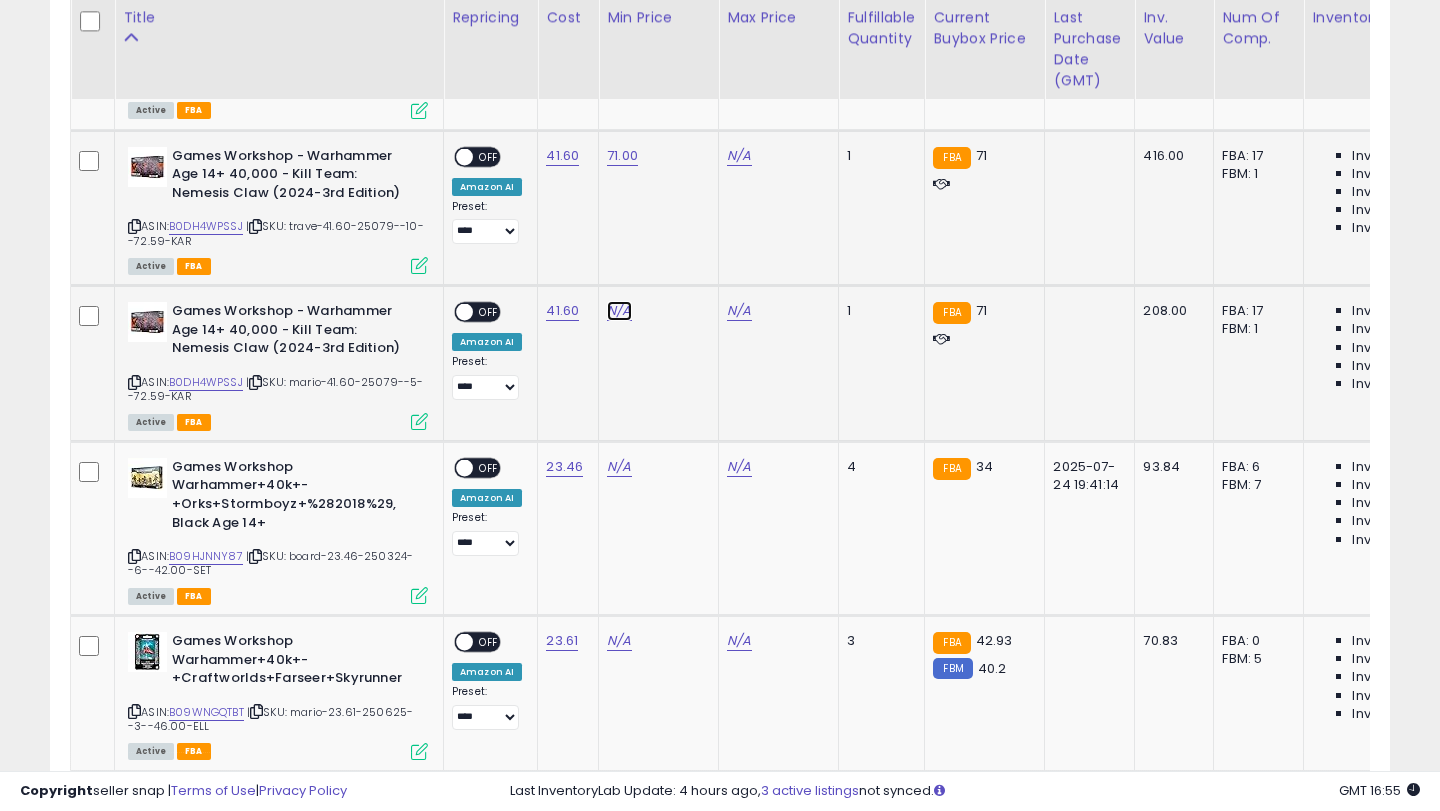 click on "N/A" at bounding box center (619, -6163) 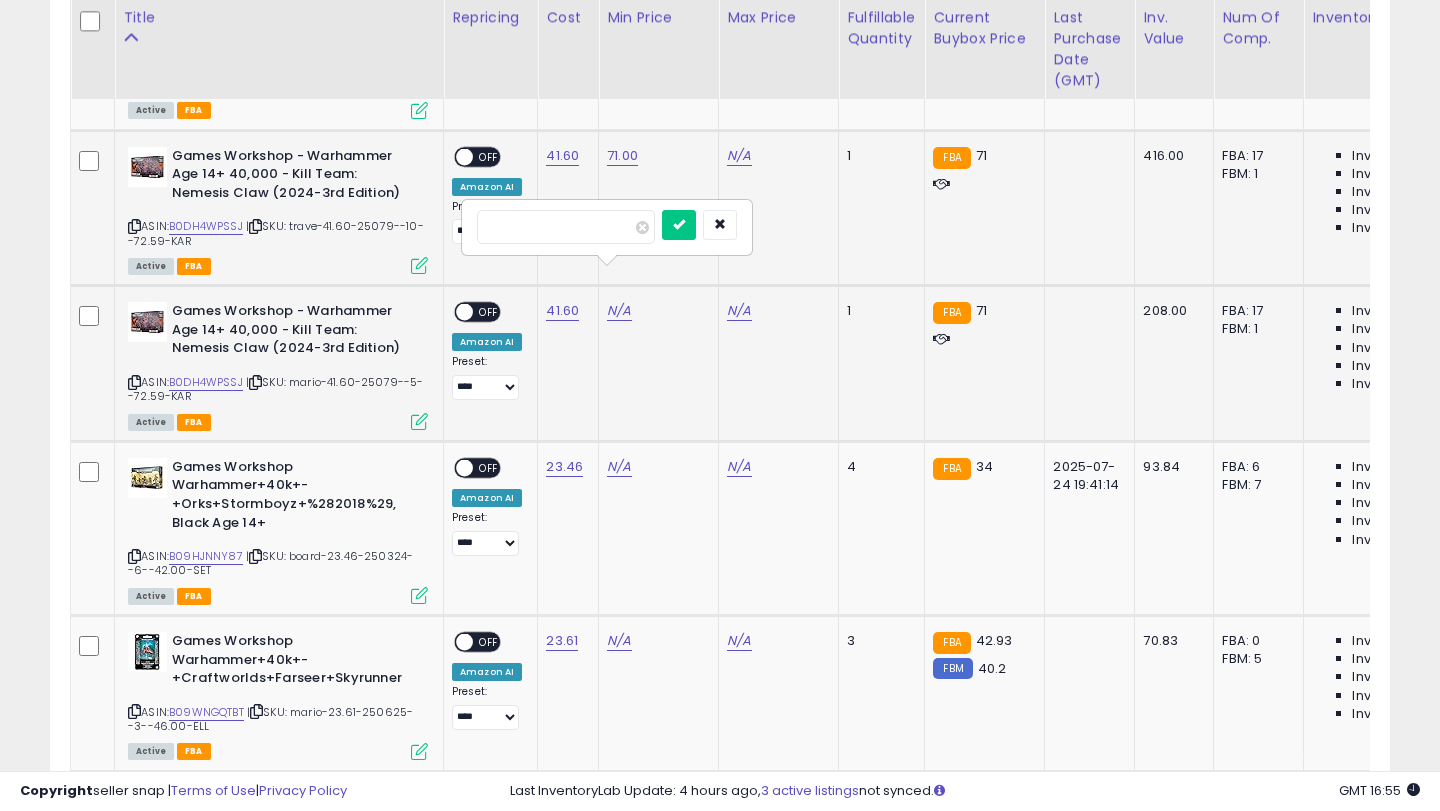 type on "**" 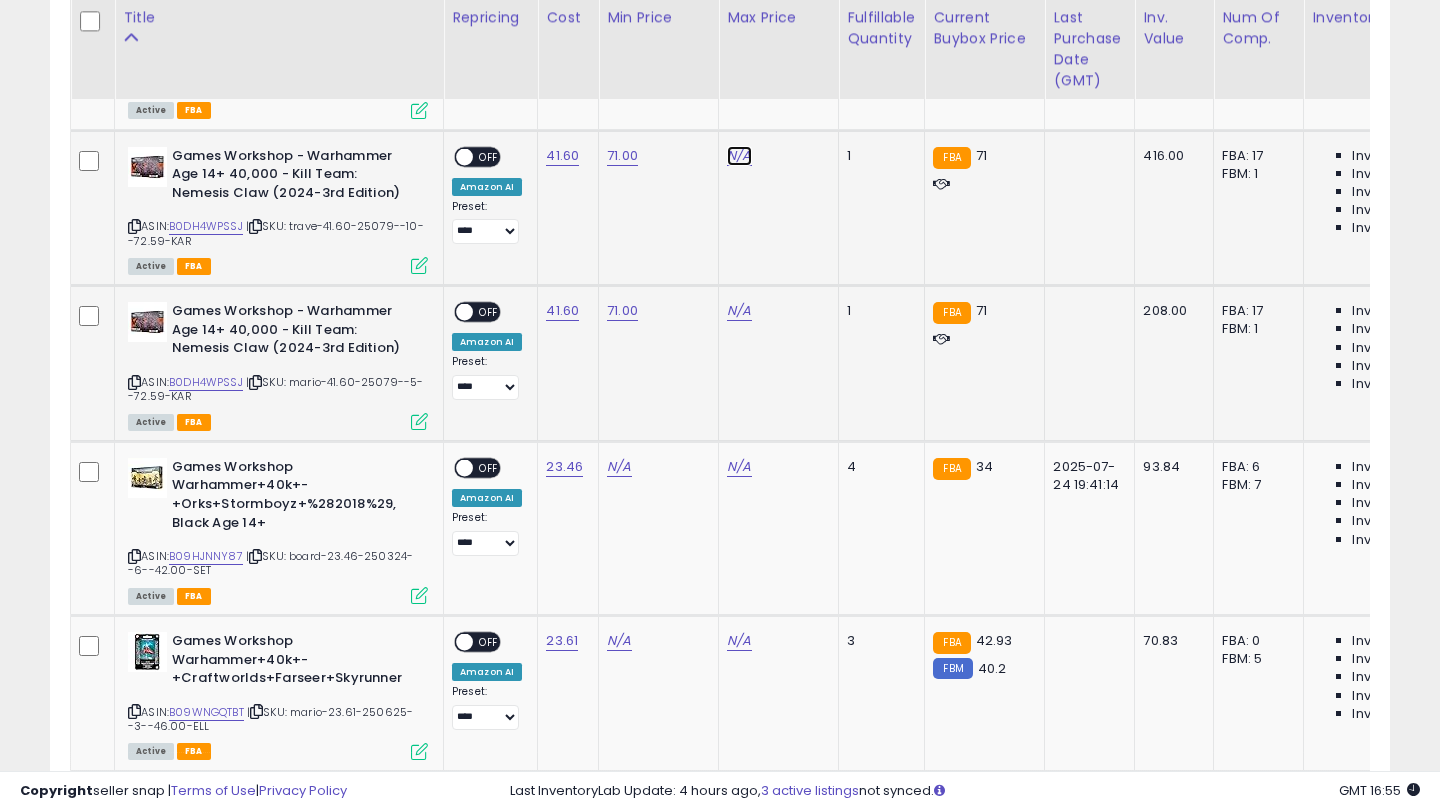 click on "N/A" at bounding box center (739, -6163) 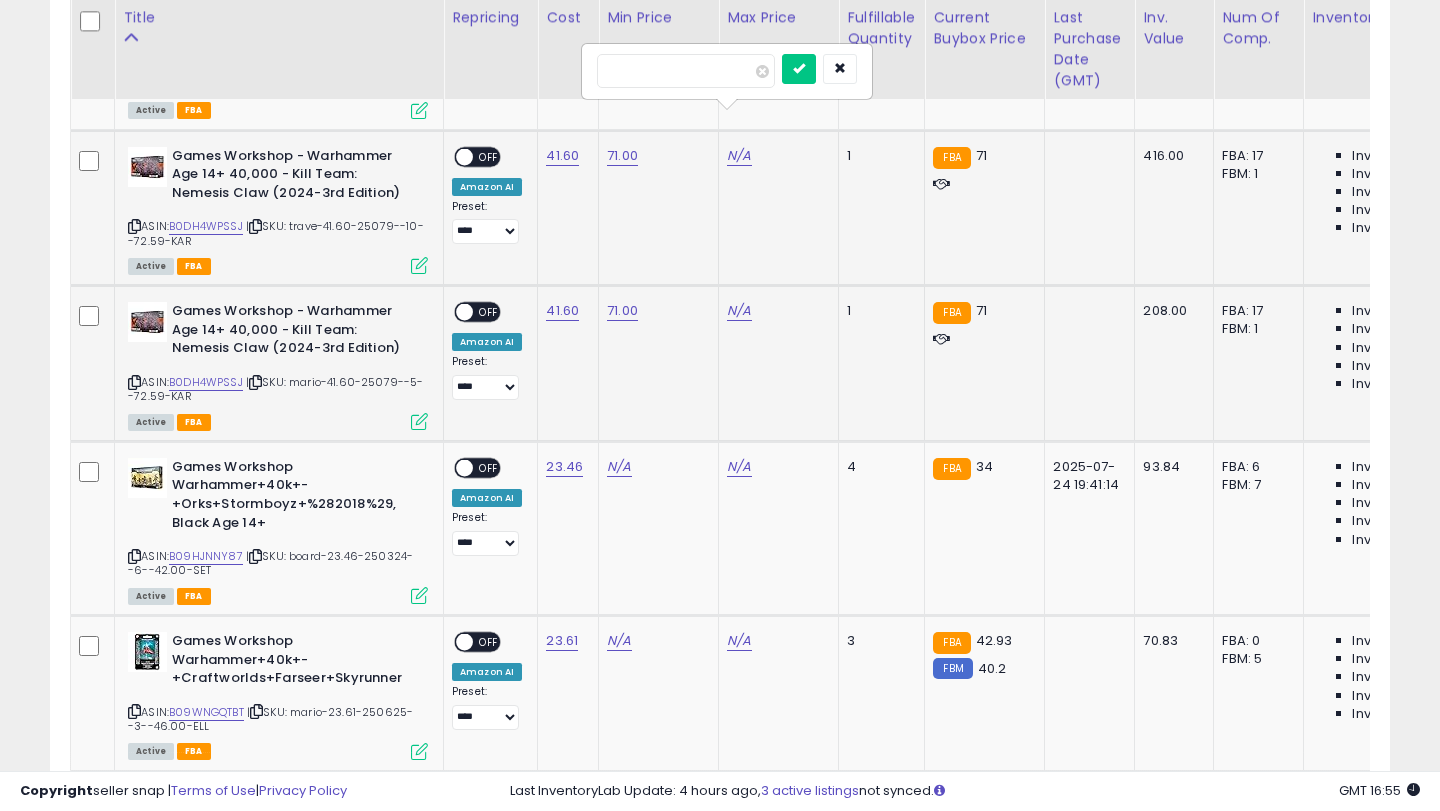 type on "**" 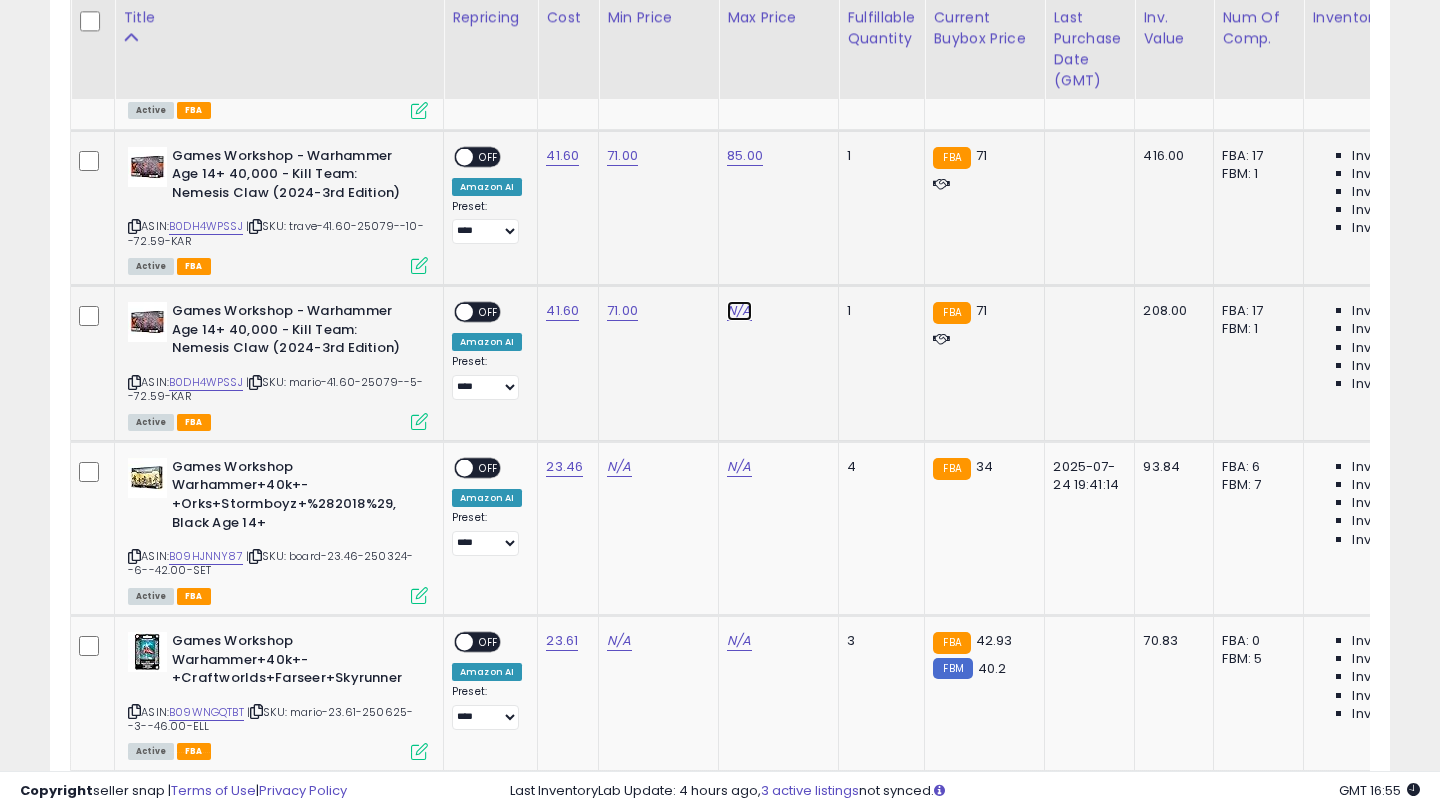 click on "N/A" at bounding box center [739, -6163] 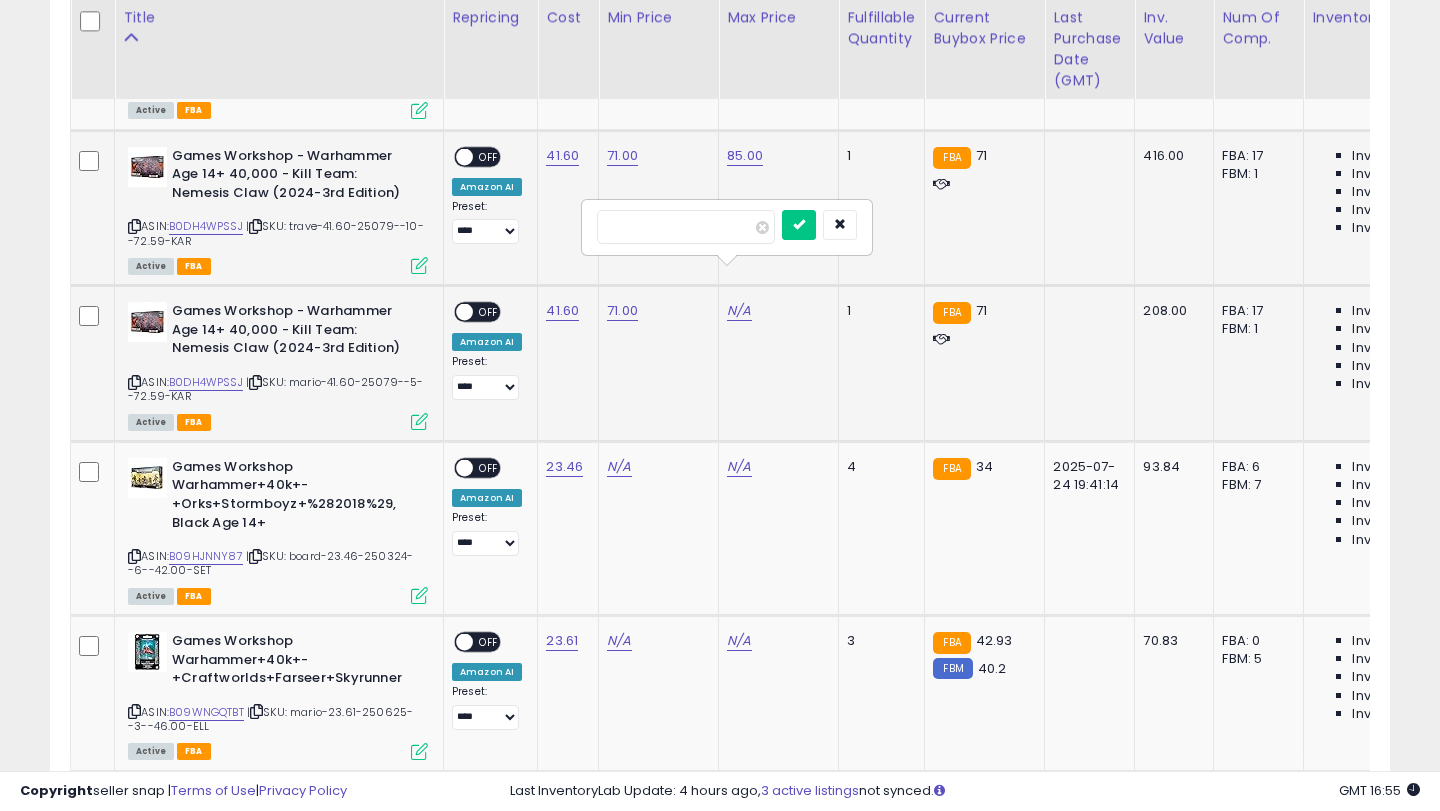 type on "**" 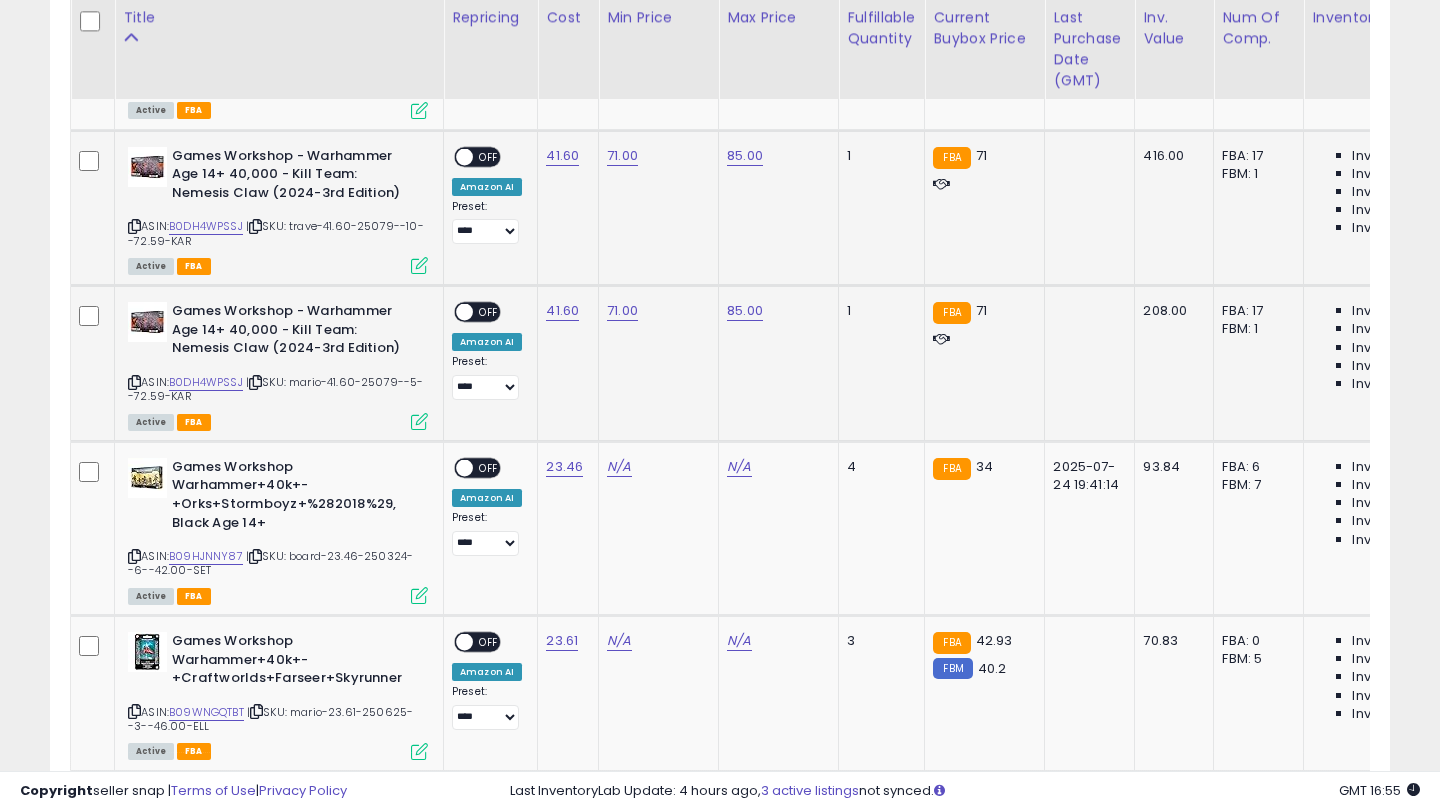 click on "OFF" at bounding box center [489, 156] 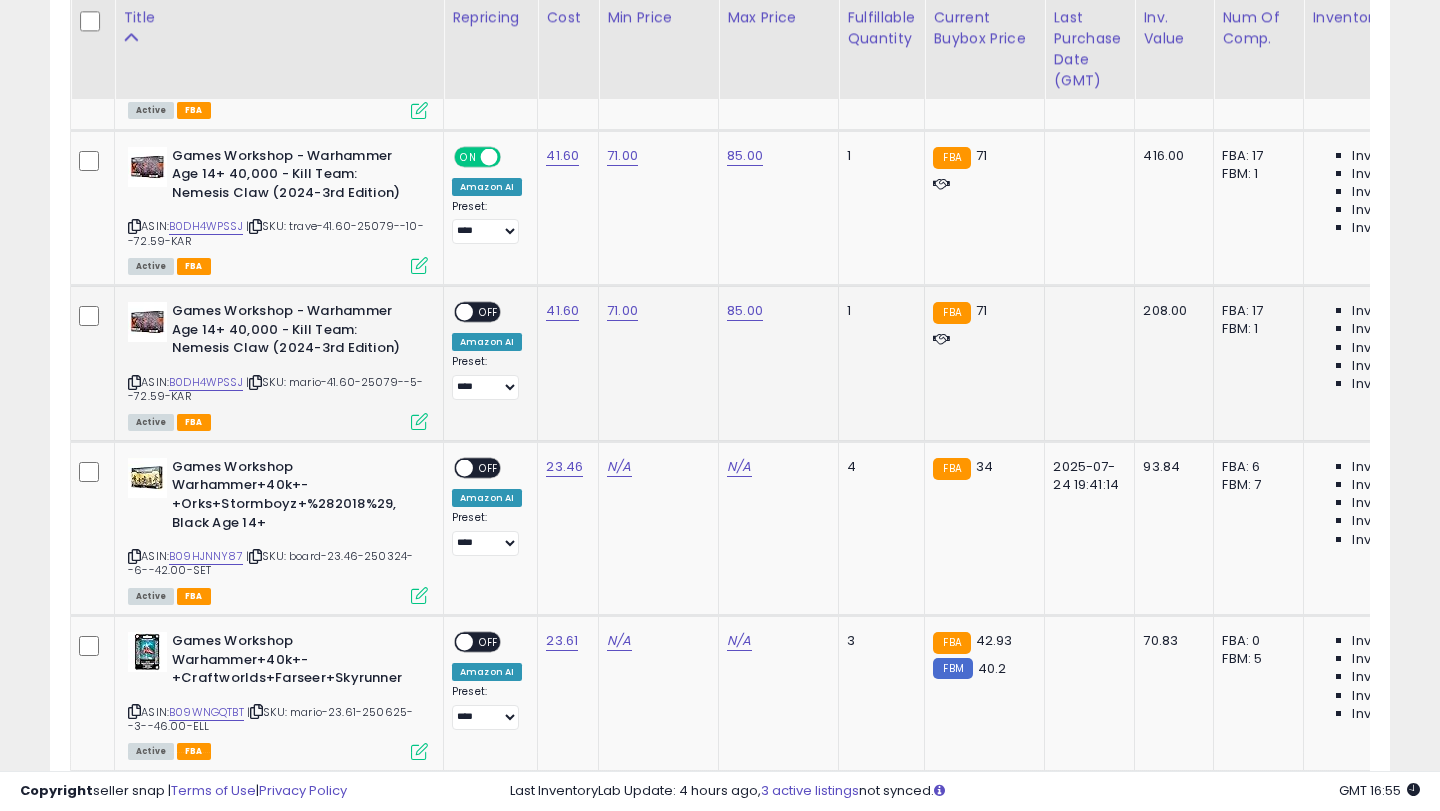 click on "OFF" at bounding box center (489, 312) 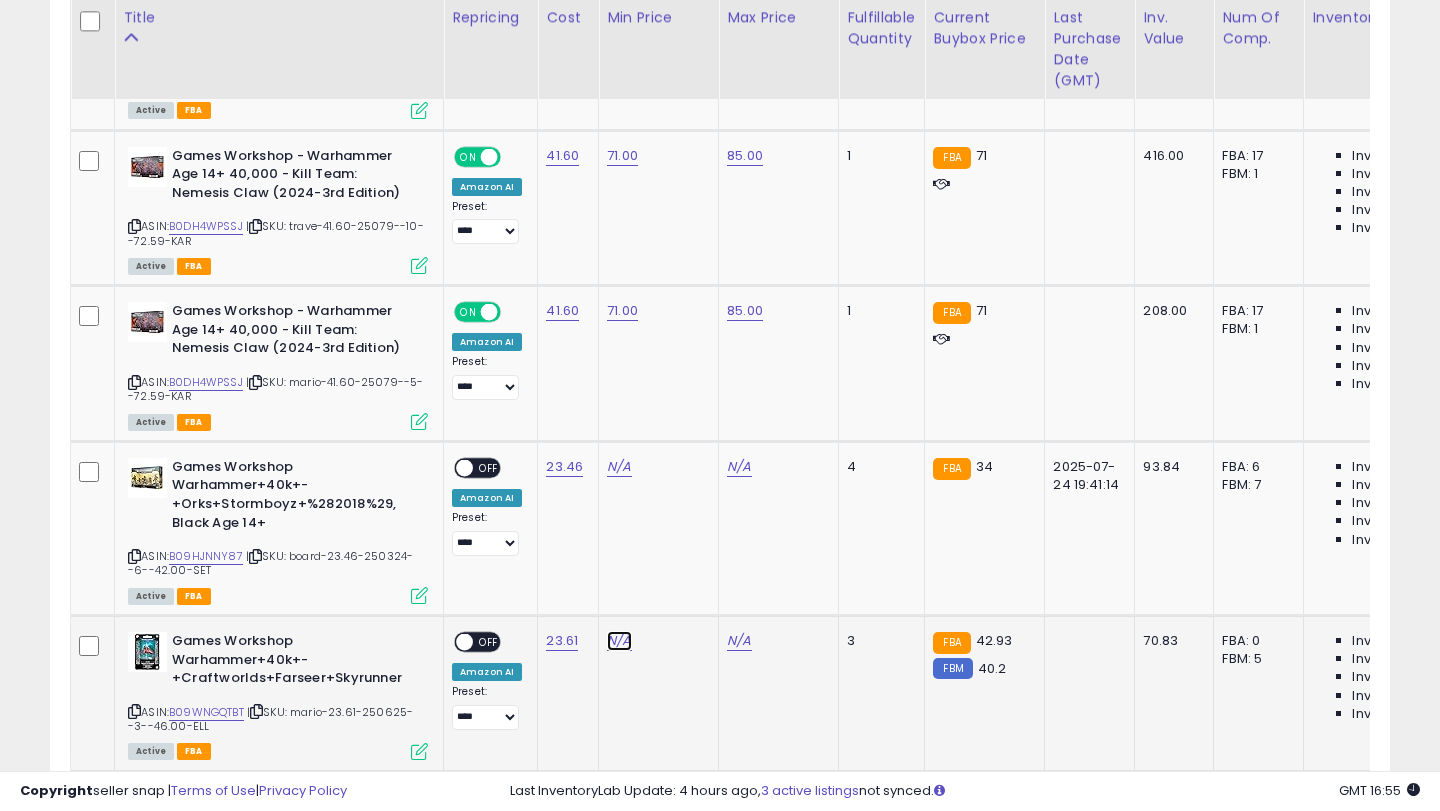 click on "N/A" at bounding box center (619, -6163) 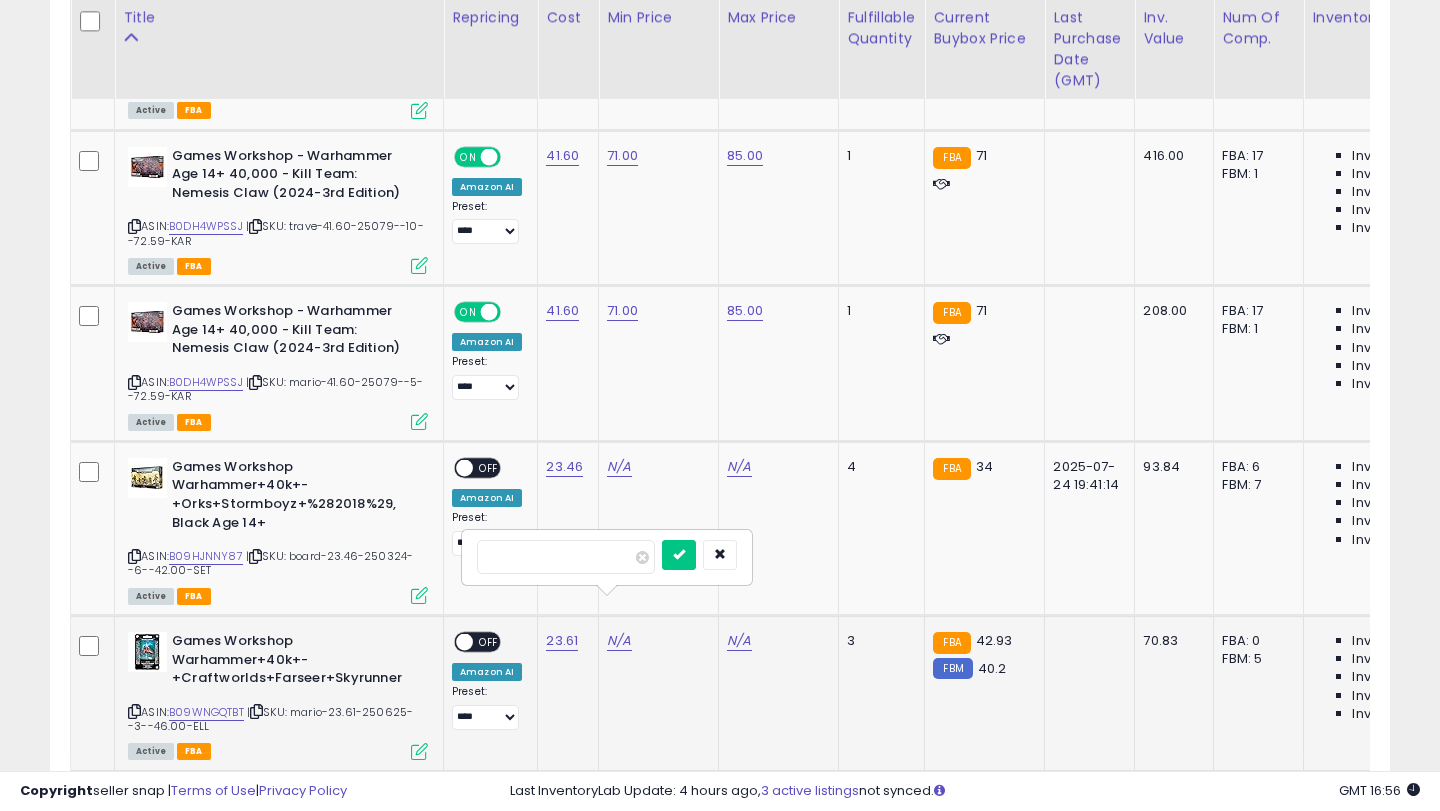 type on "*****" 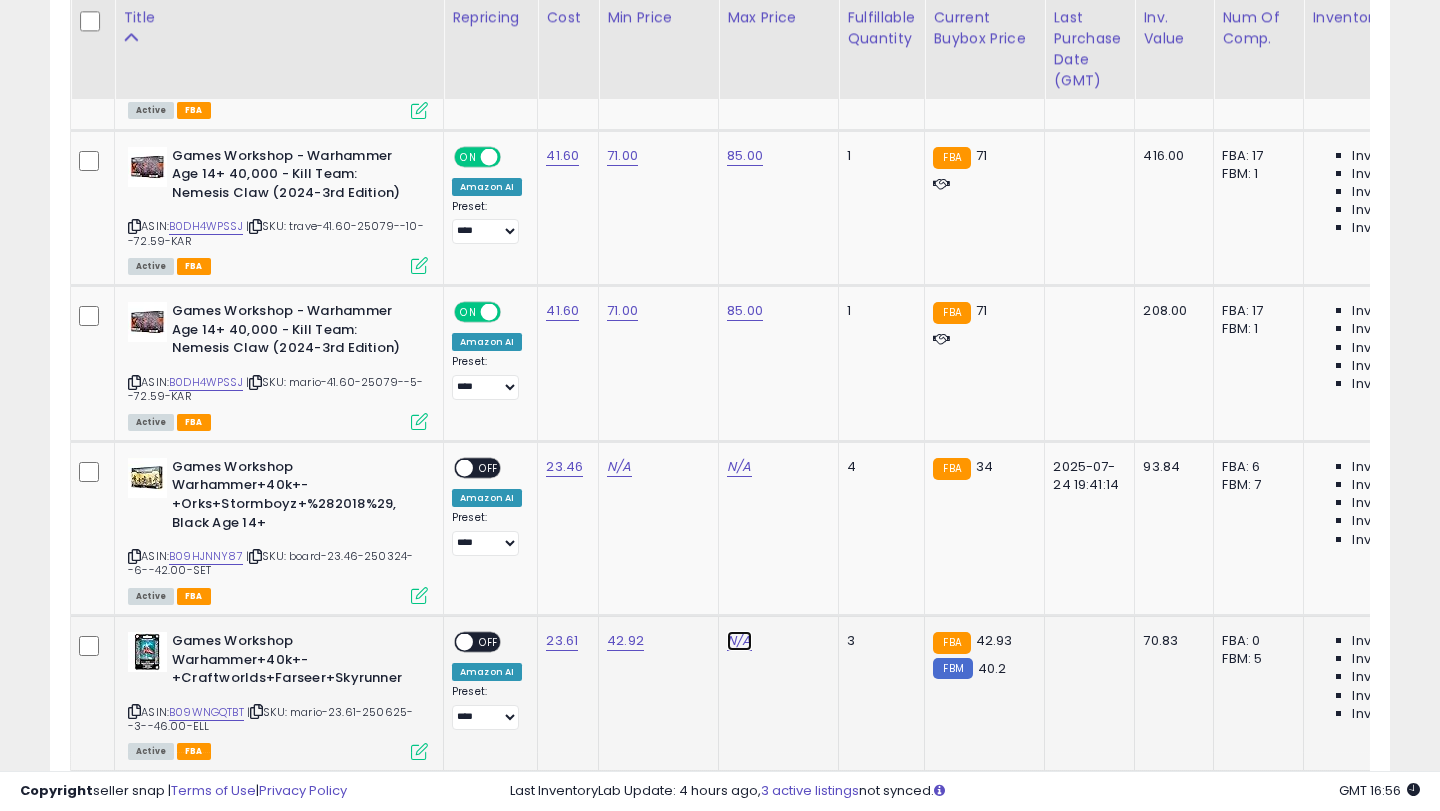 click on "N/A" at bounding box center [739, -6163] 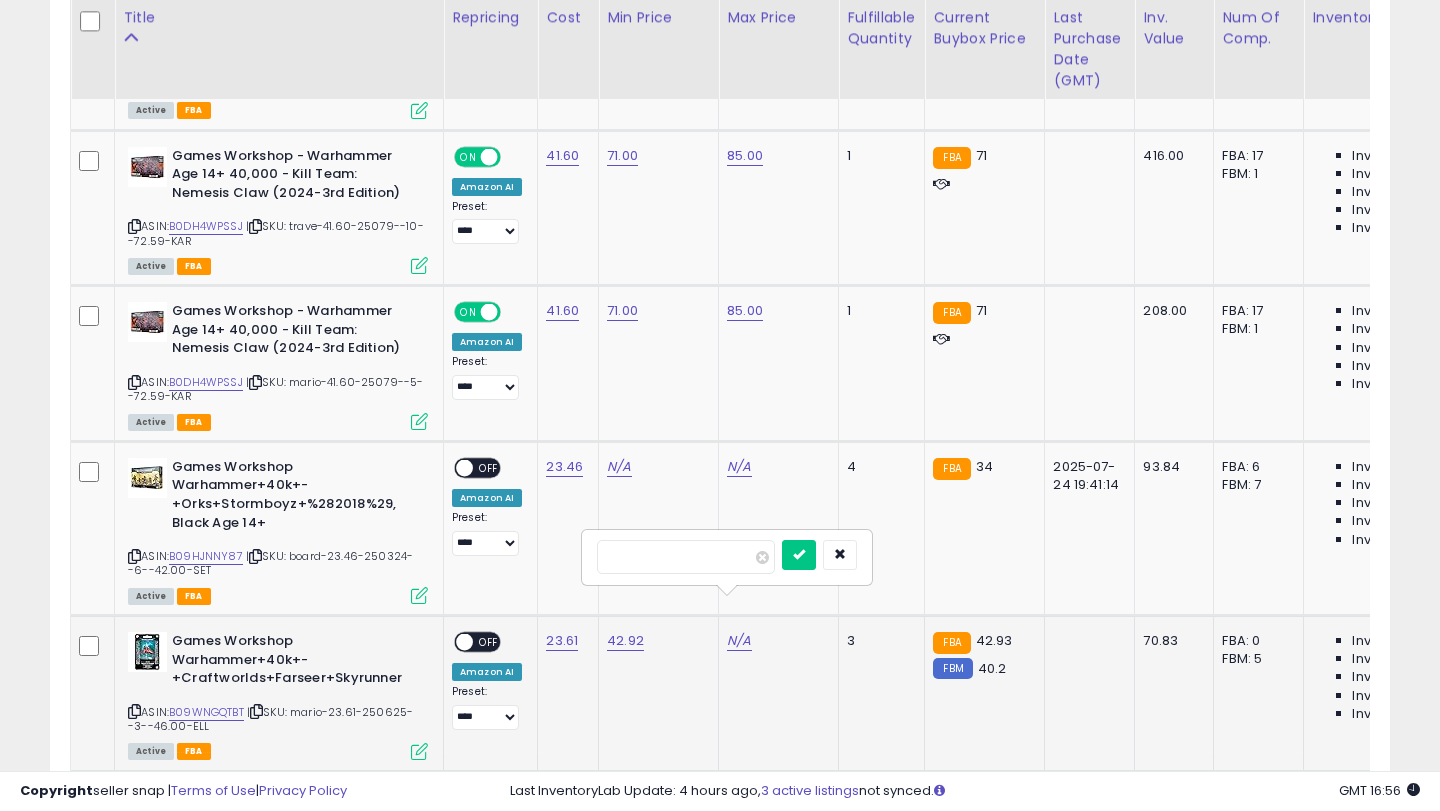 type on "**" 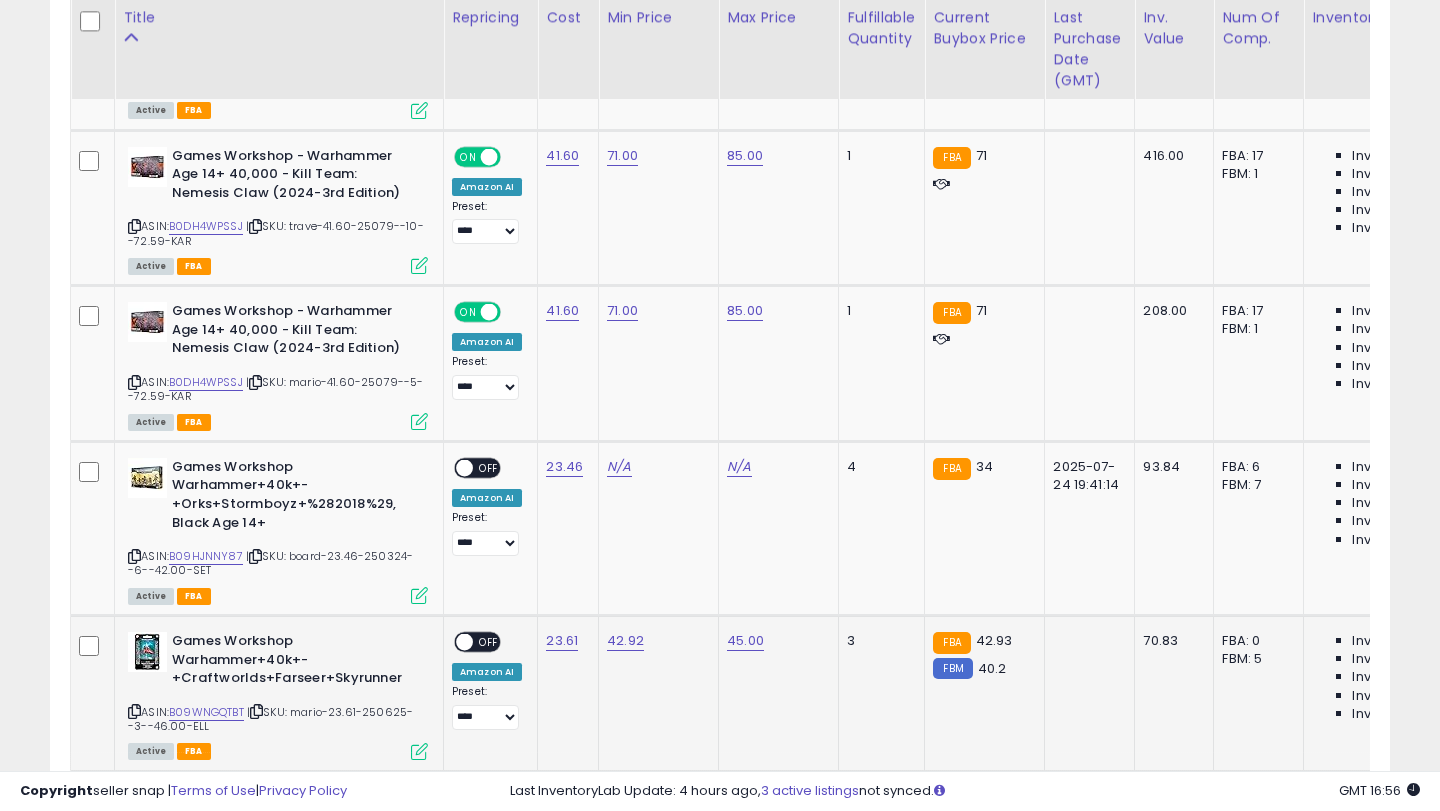click on "OFF" at bounding box center (489, 642) 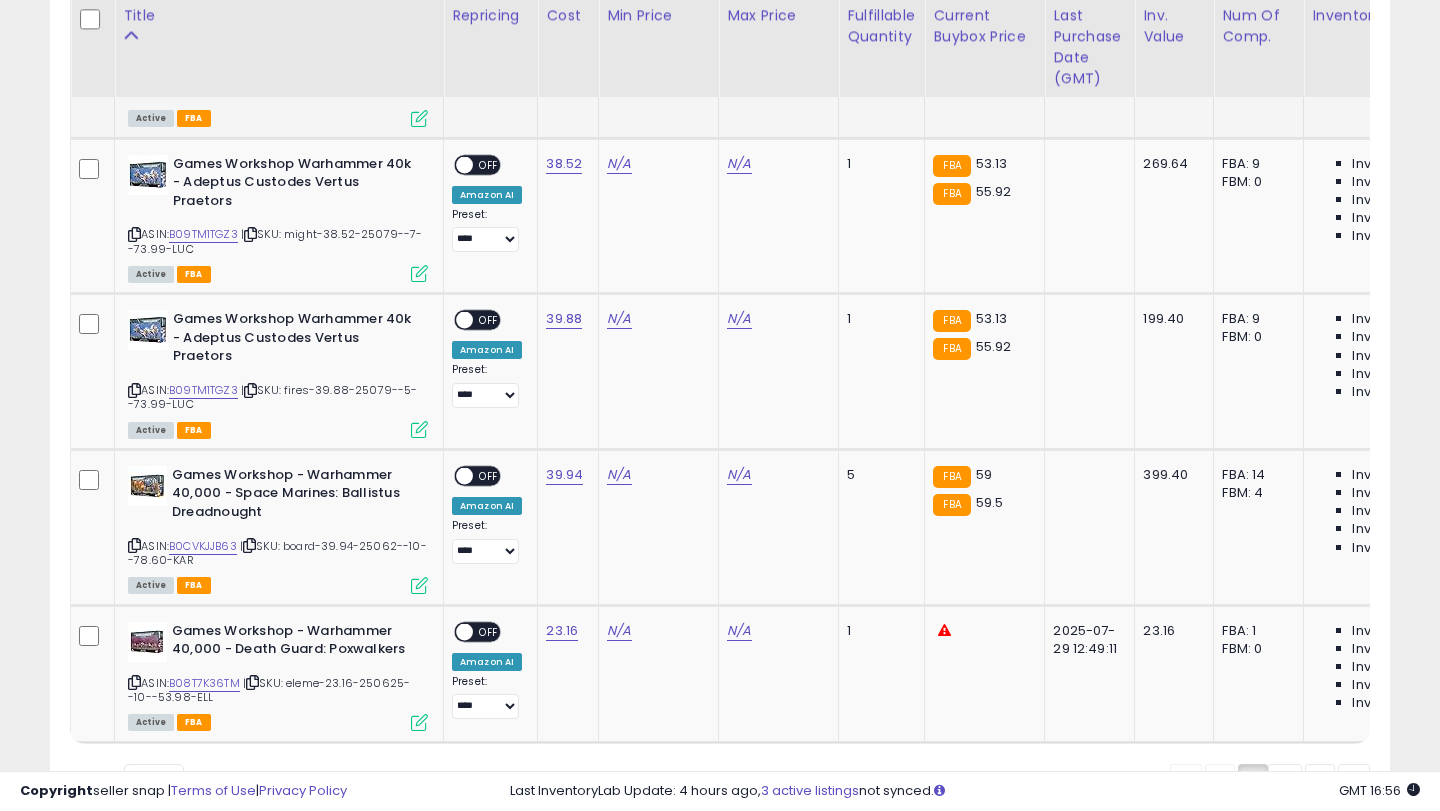 scroll, scrollTop: 8080, scrollLeft: 0, axis: vertical 